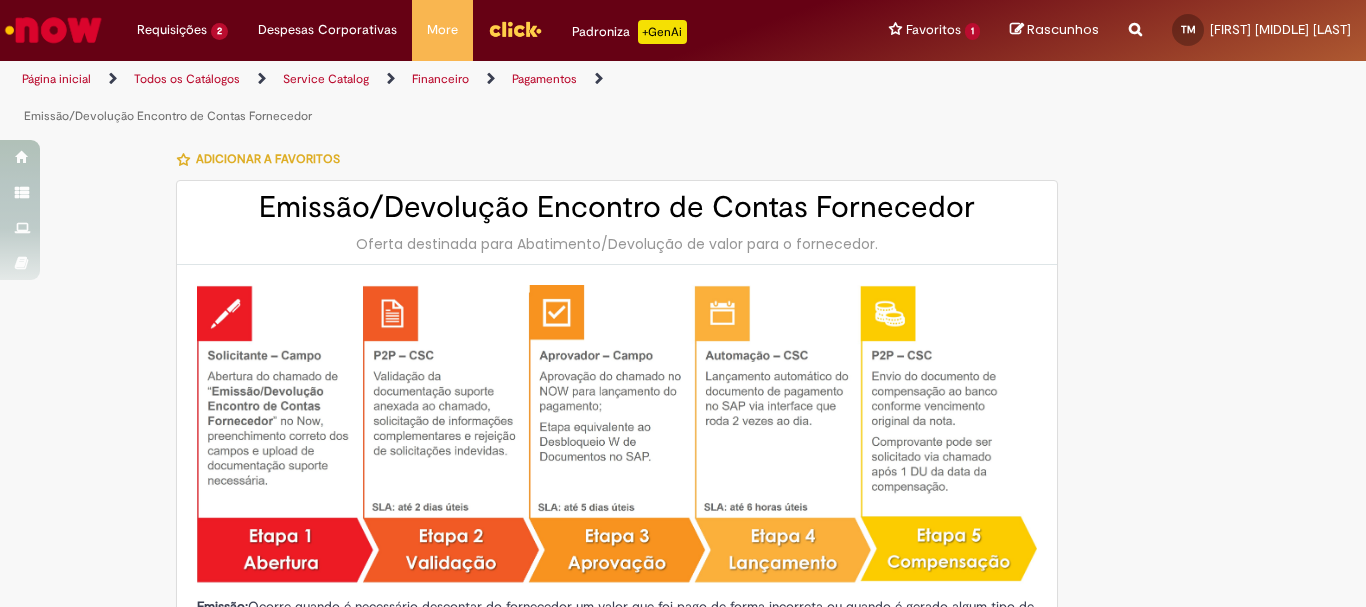 select on "*******" 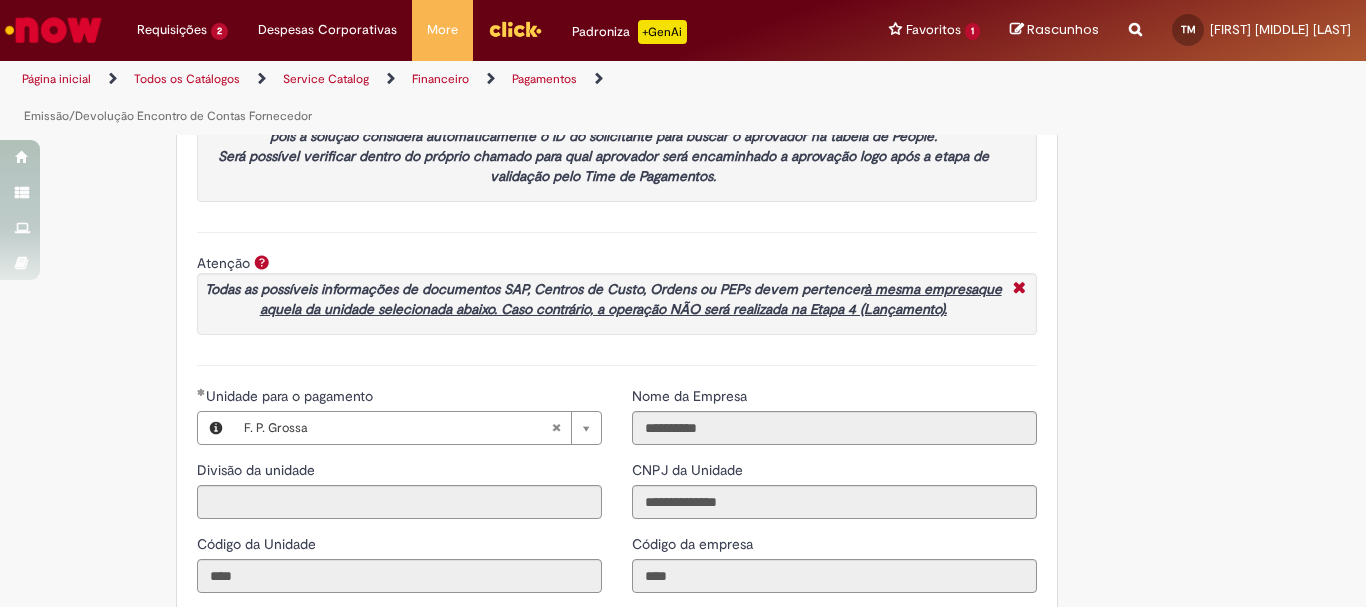 scroll, scrollTop: 1820, scrollLeft: 0, axis: vertical 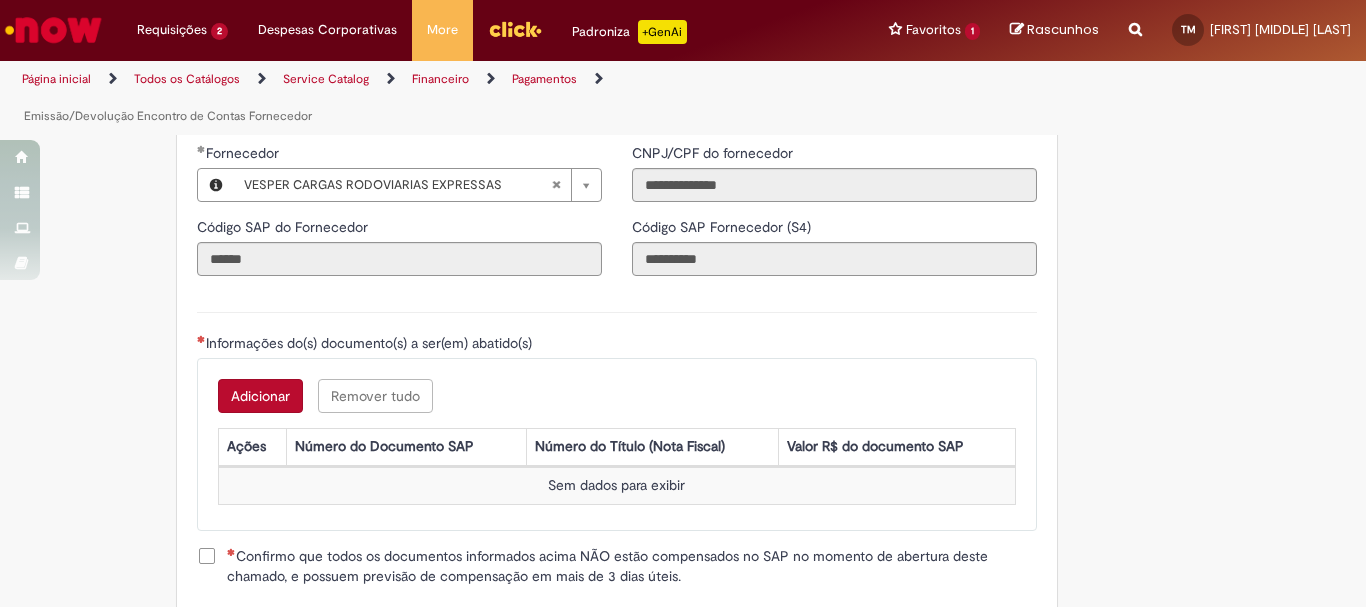 click on "Adicionar" at bounding box center [260, 396] 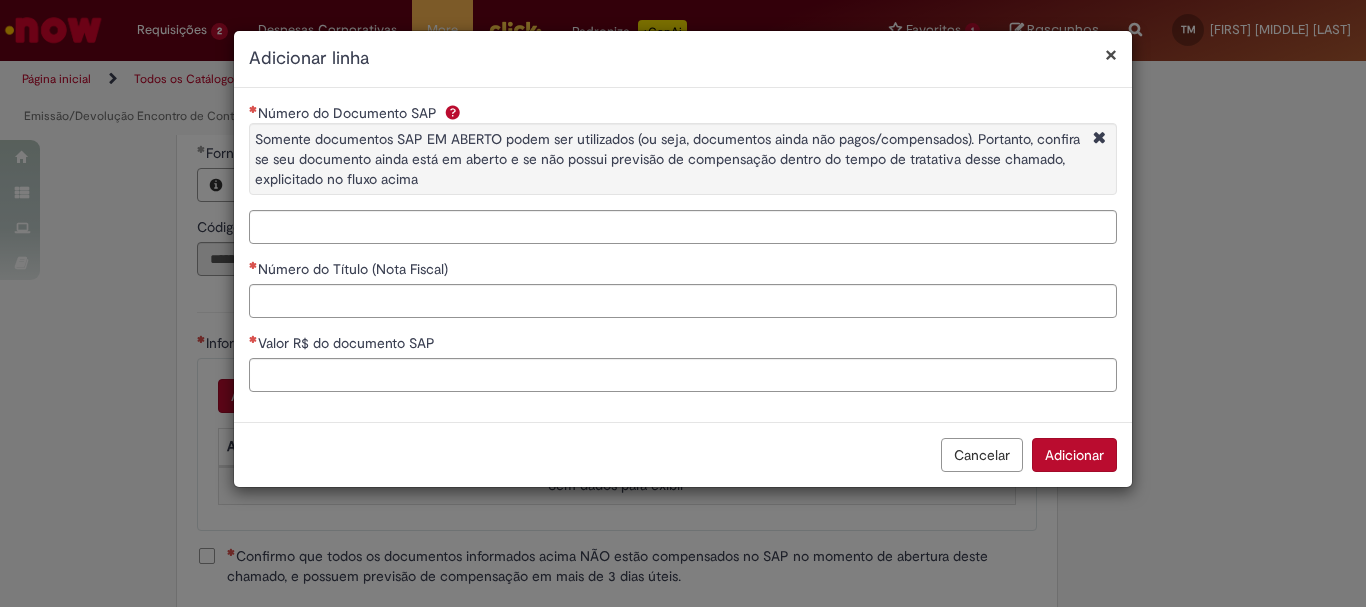 type 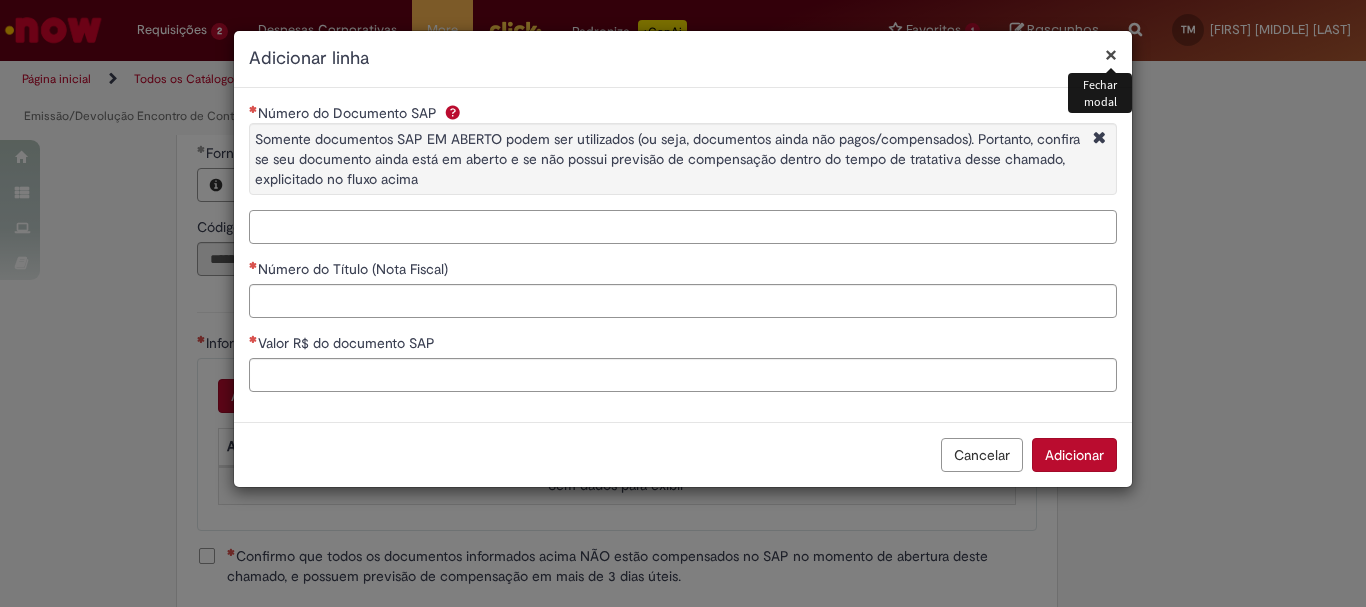 click on "Número do Documento SAP Somente documentos SAP EM ABERTO podem ser utilizados (ou seja, documentos ainda não pagos/compensados). Portanto, confira se seu documento ainda está em aberto e se não possui previsão de compensação dentro do tempo de tratativa desse chamado, explicitado no fluxo acima" at bounding box center [683, 227] 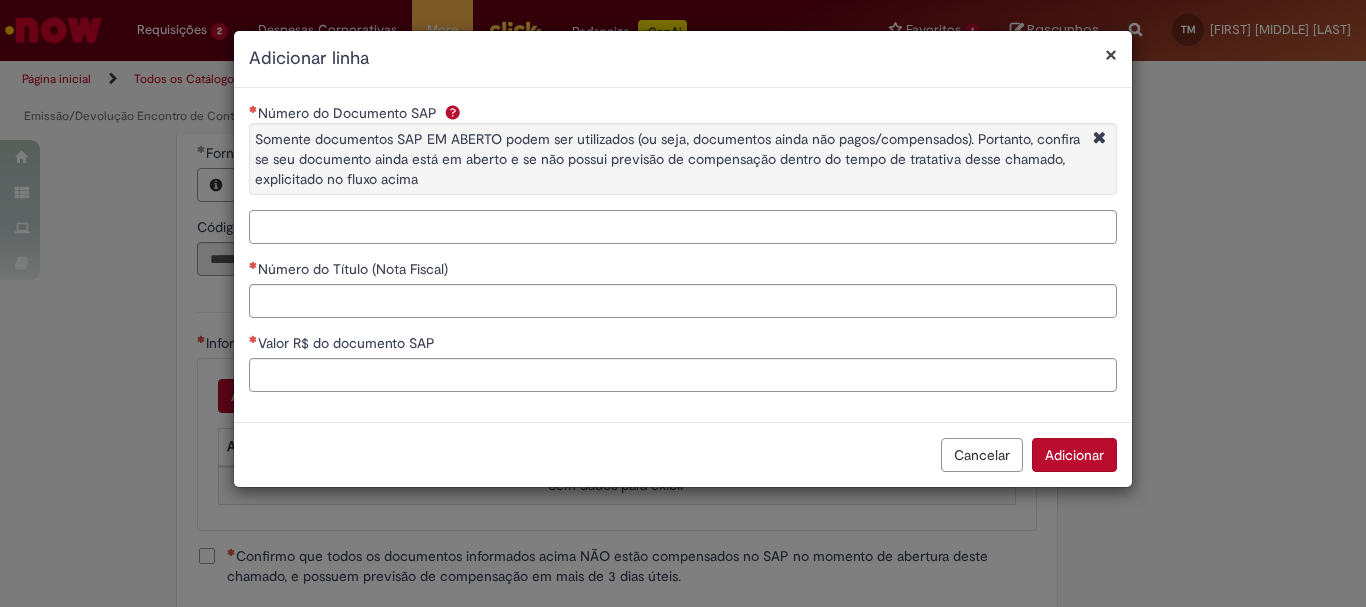 paste on "**********" 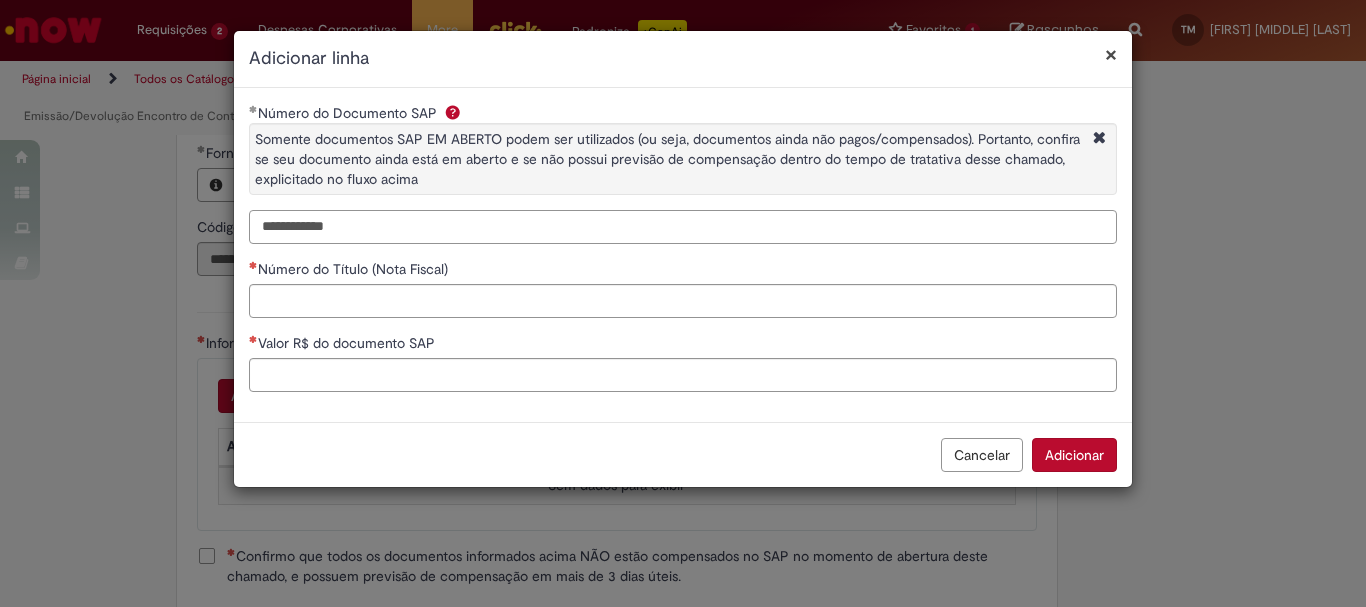 type on "**********" 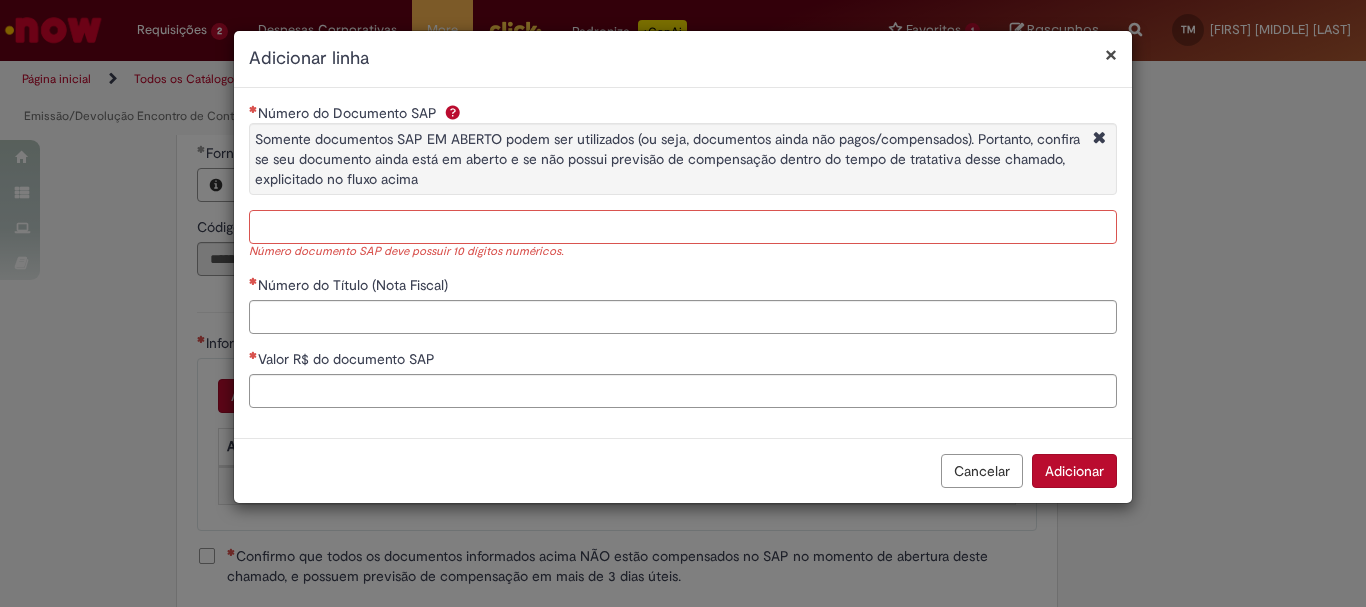 paste on "**********" 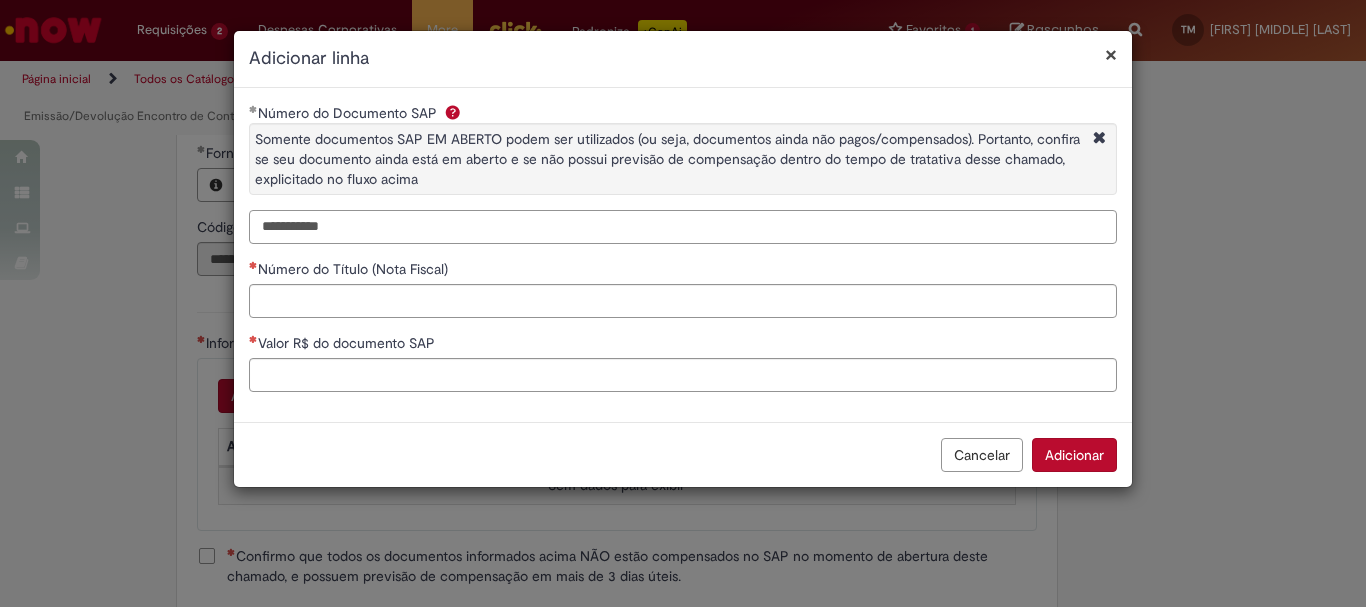 paste on "**********" 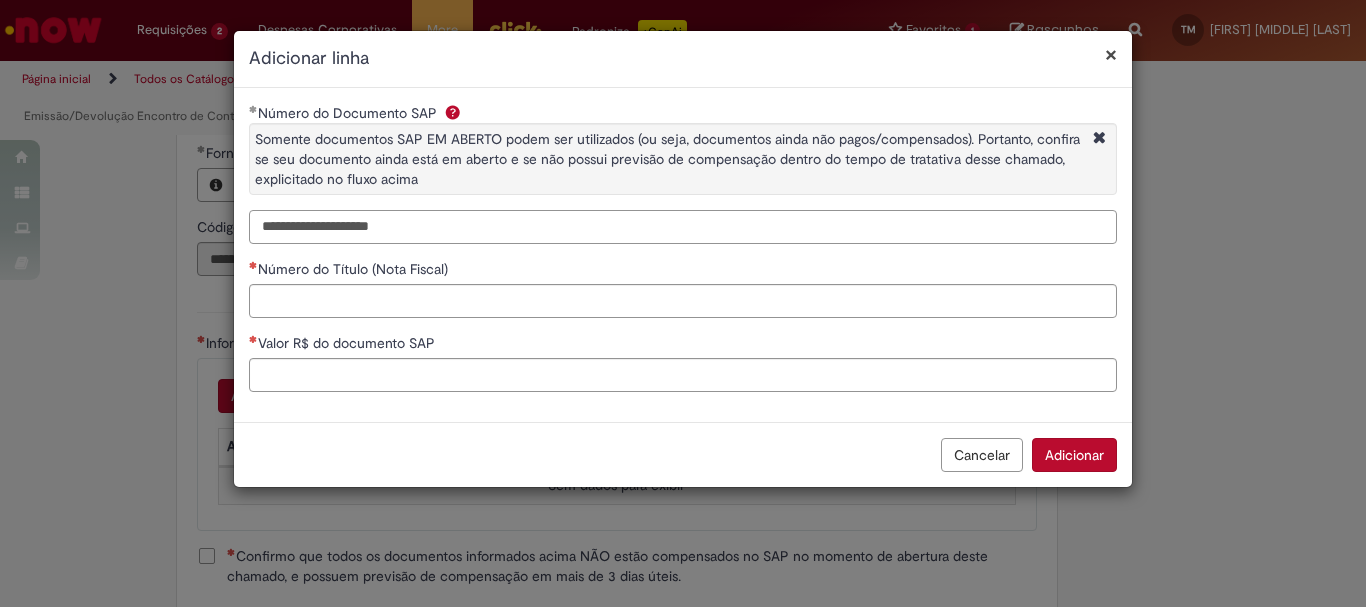 type on "**********" 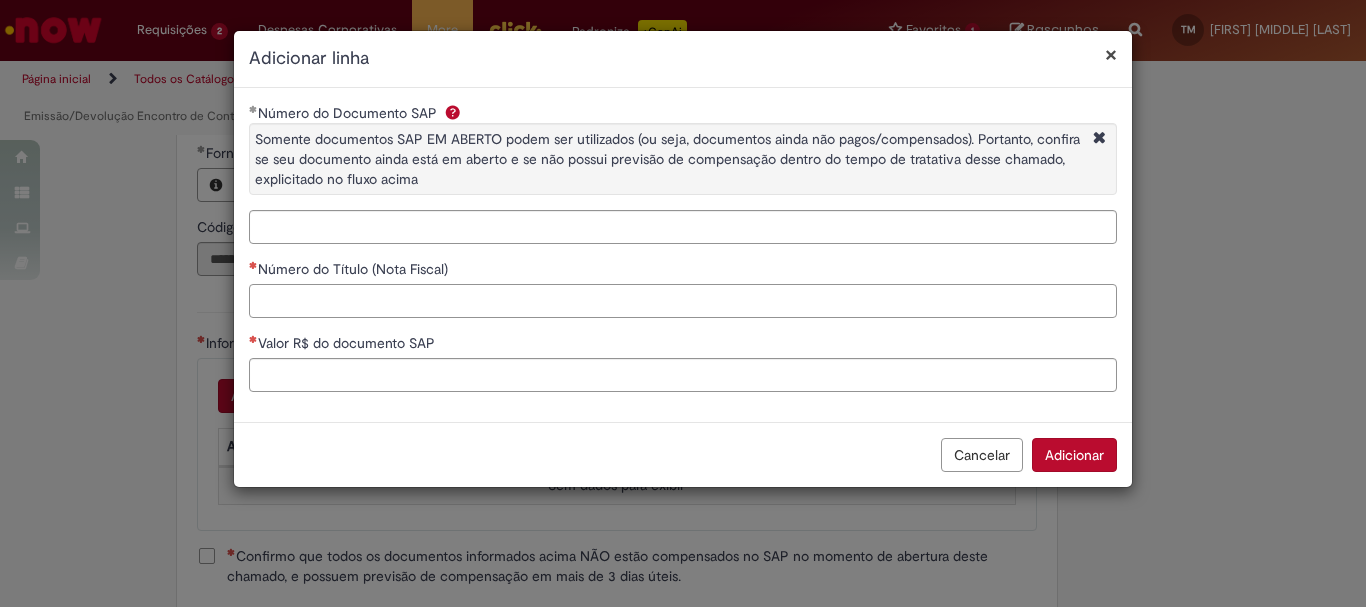 click on "Número do Título (Nota Fiscal)" at bounding box center [683, 288] 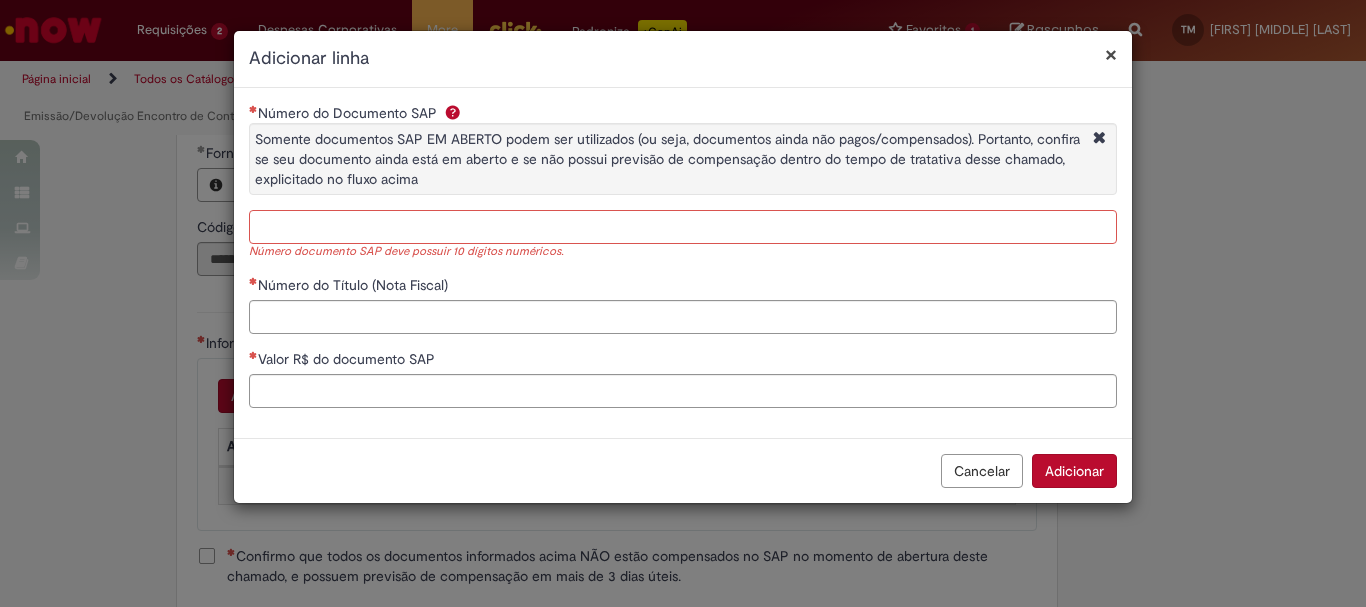 click on "Número do Documento SAP Somente documentos SAP EM ABERTO podem ser utilizados (ou seja, documentos ainda não pagos/compensados). Portanto, confira se seu documento ainda está em aberto e se não possui previsão de compensação dentro do tempo de tratativa desse chamado, explicitado no fluxo acima" at bounding box center (683, 227) 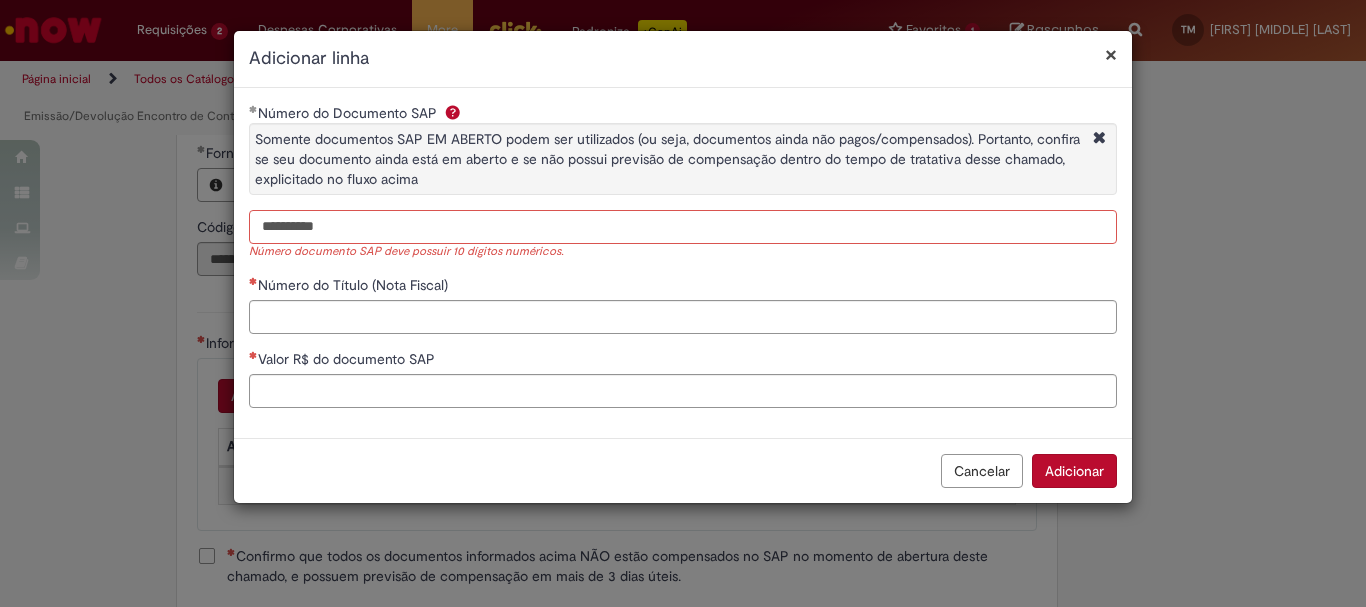 type on "**********" 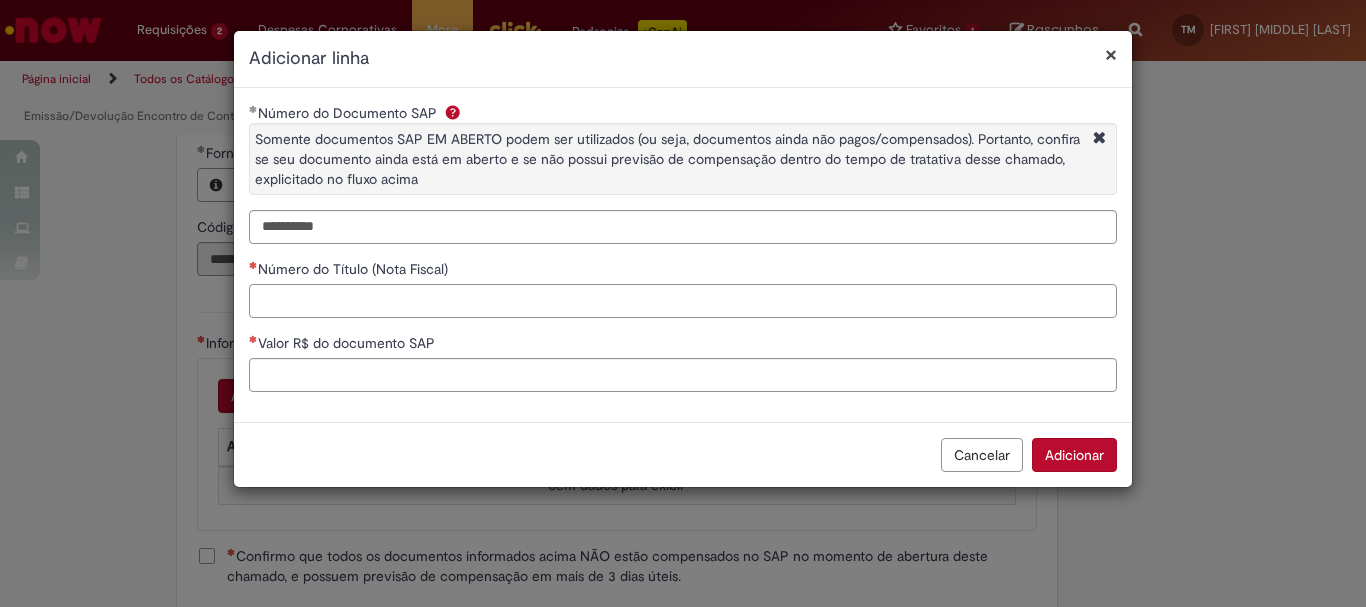 click on "Número do Título (Nota Fiscal)" at bounding box center (683, 301) 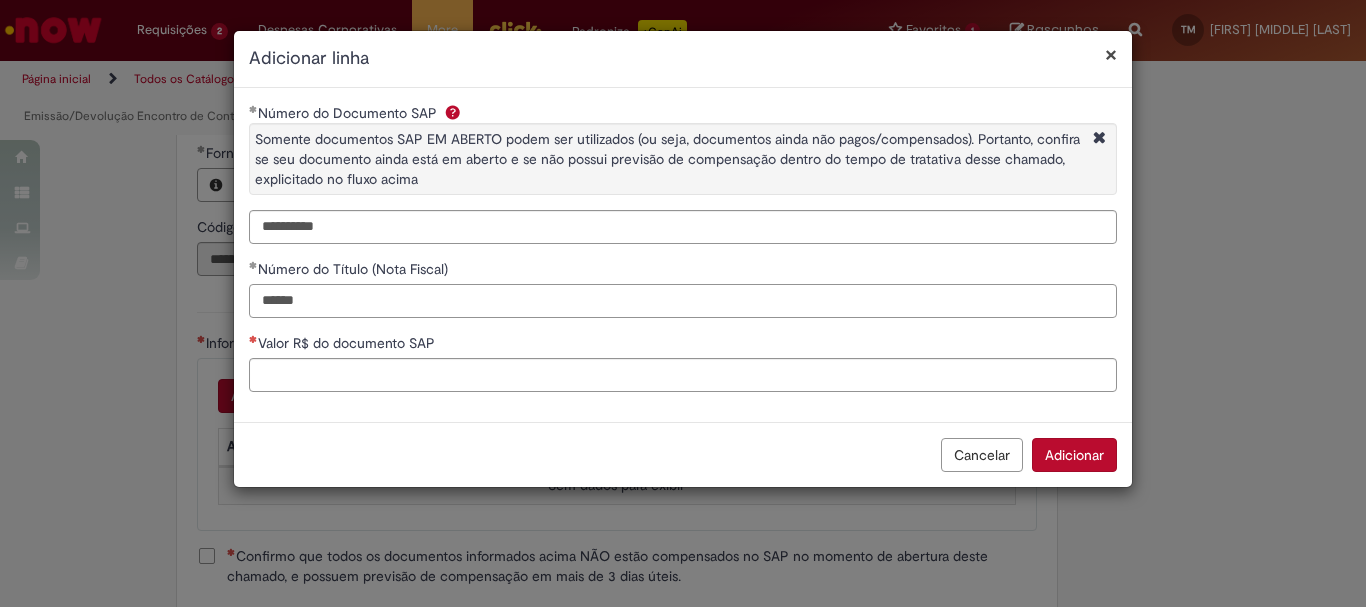 type on "******" 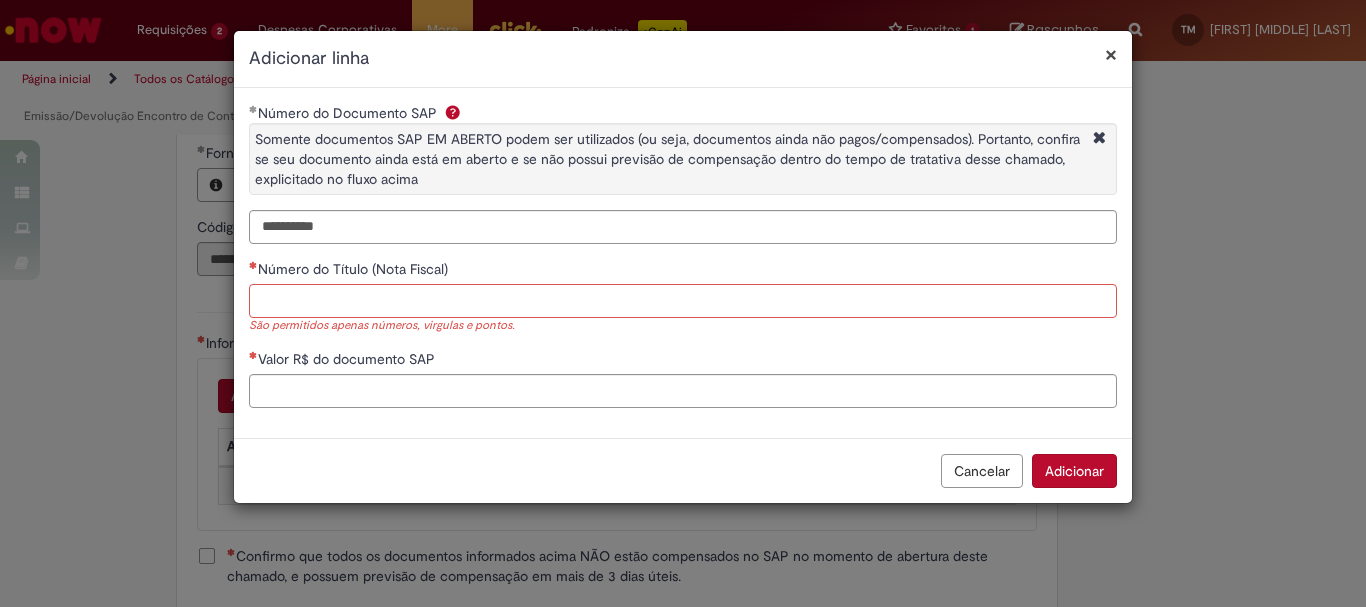 paste on "******" 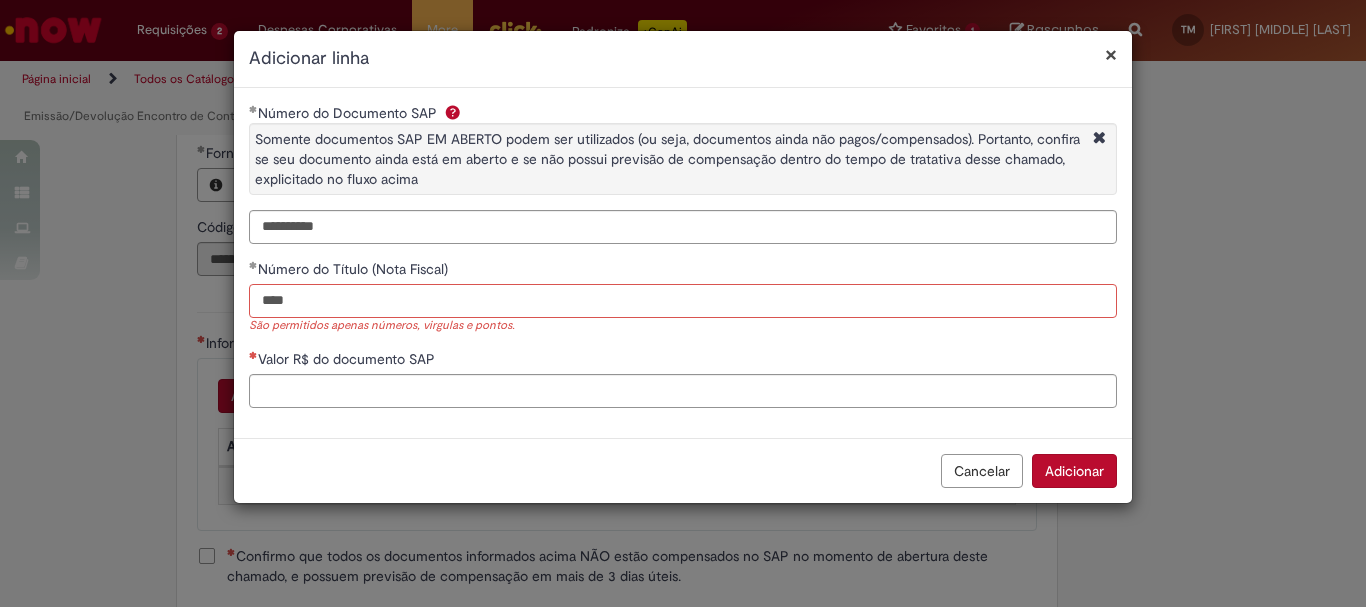 type on "****" 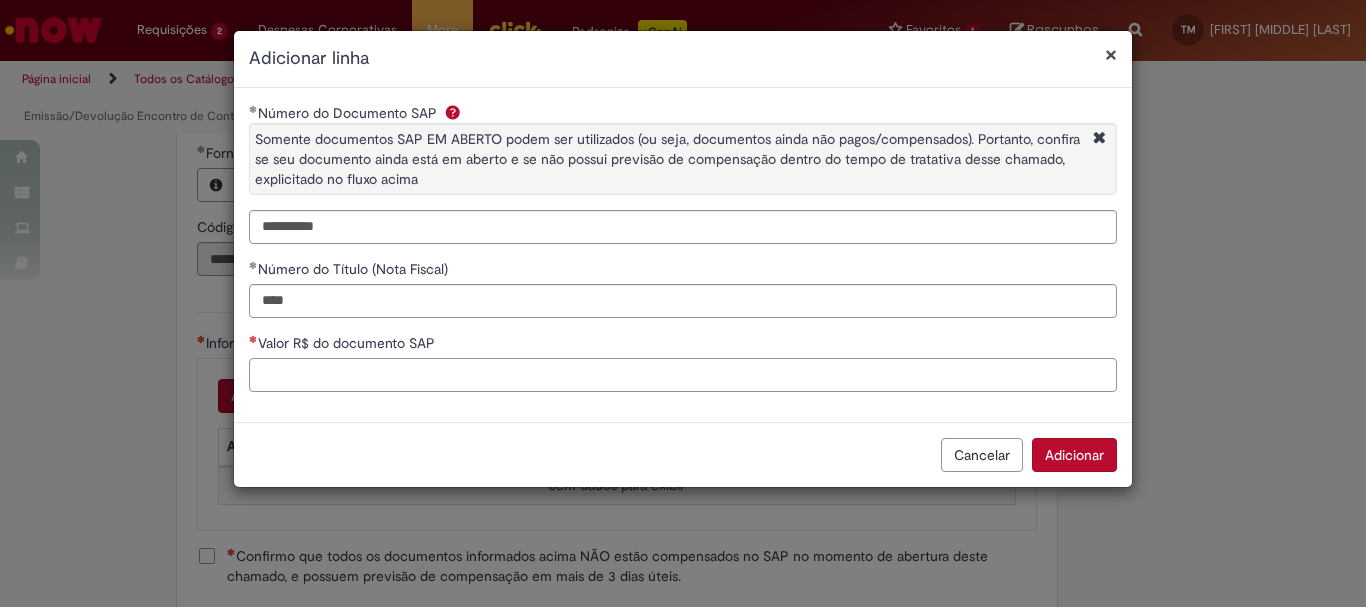 click on "Valor R$ do documento SAP" at bounding box center [683, 375] 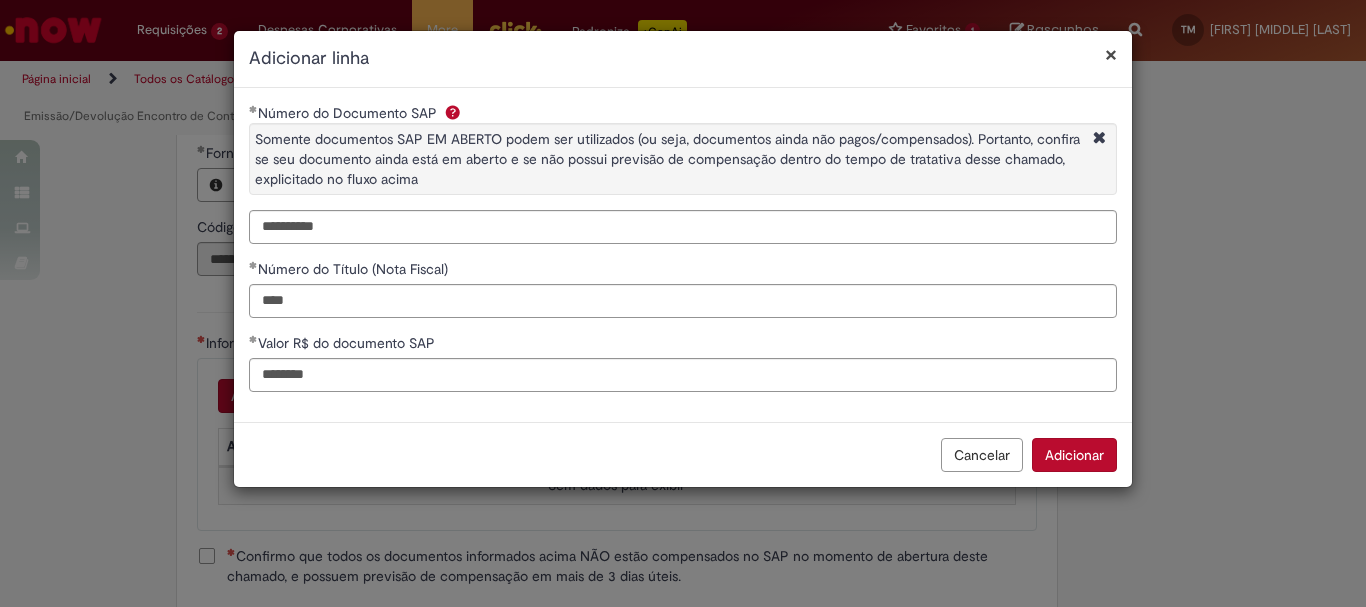 type on "*********" 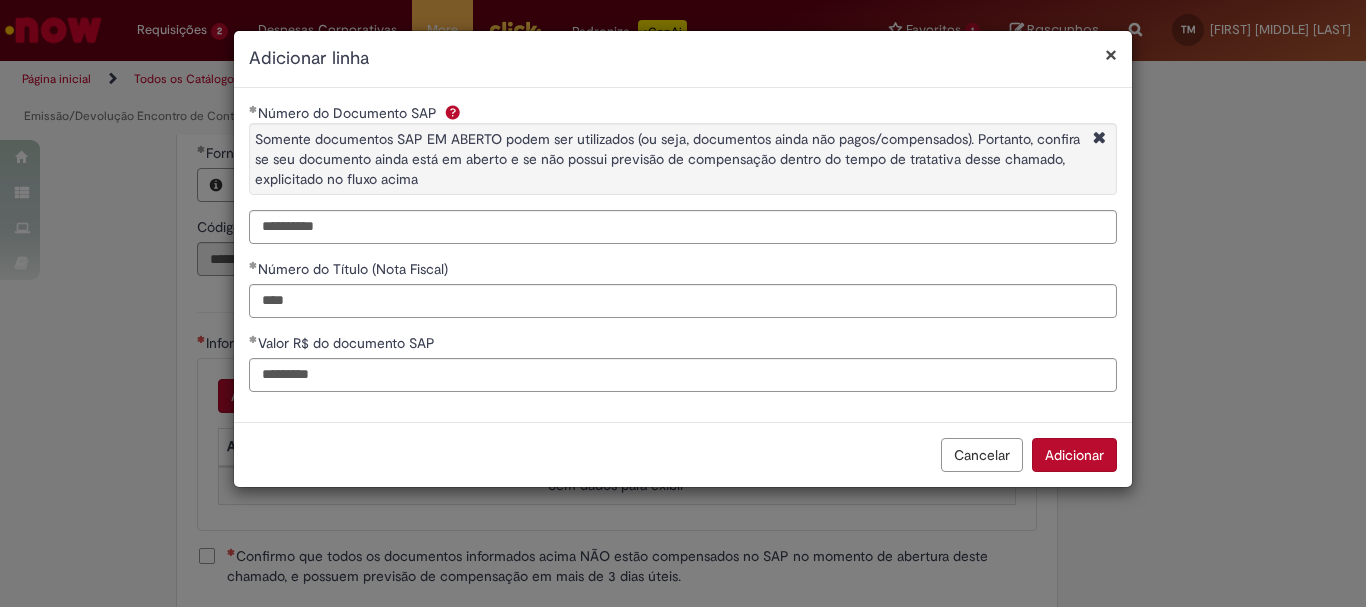 click on "Adicionar" at bounding box center [1074, 455] 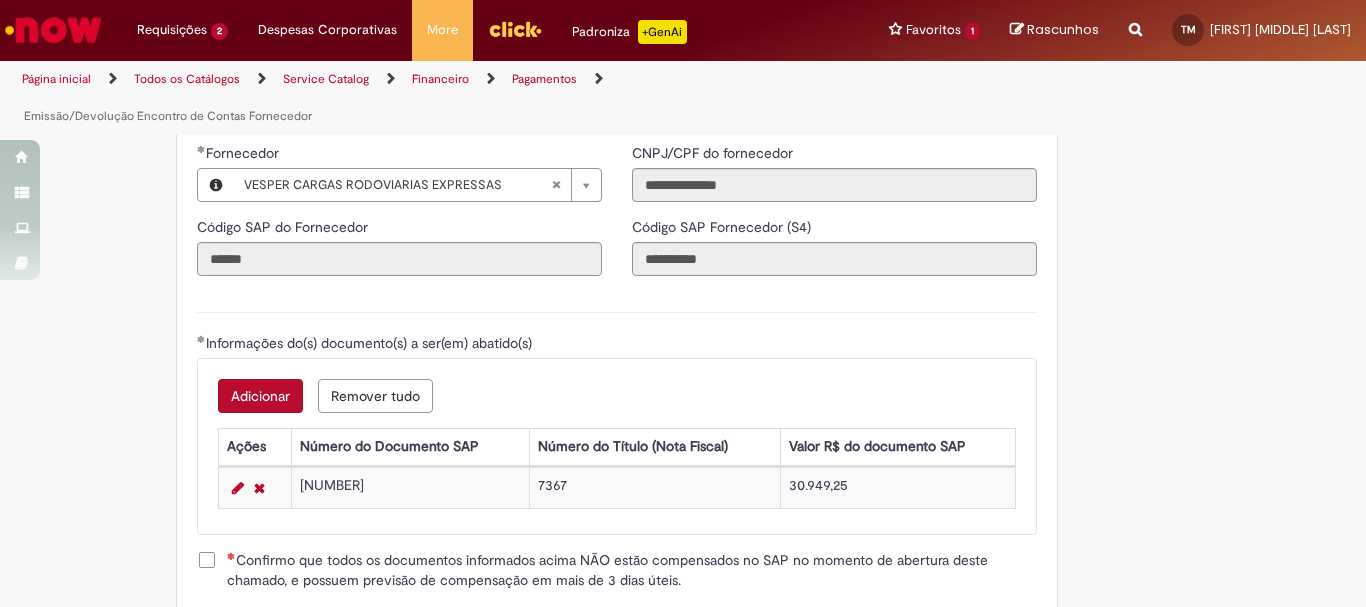 click on "Adicionar" at bounding box center (260, 396) 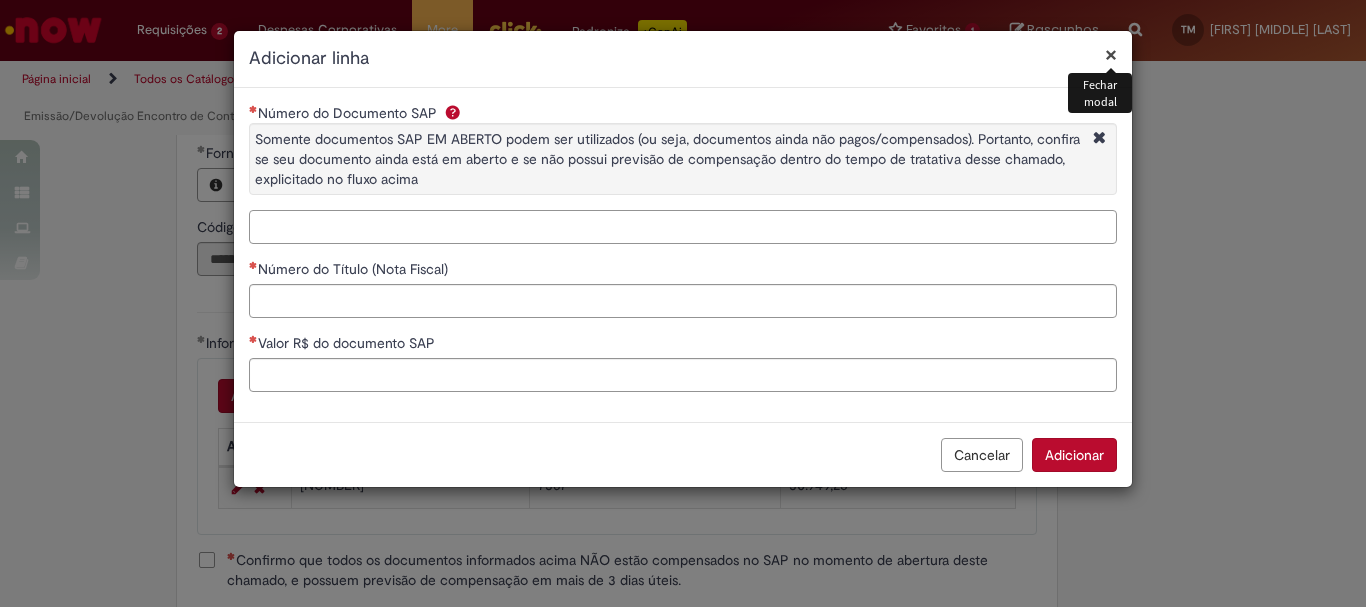 click on "Número do Documento SAP Somente documentos SAP EM ABERTO podem ser utilizados (ou seja, documentos ainda não pagos/compensados). Portanto, confira se seu documento ainda está em aberto e se não possui previsão de compensação dentro do tempo de tratativa desse chamado, explicitado no fluxo acima" at bounding box center (683, 227) 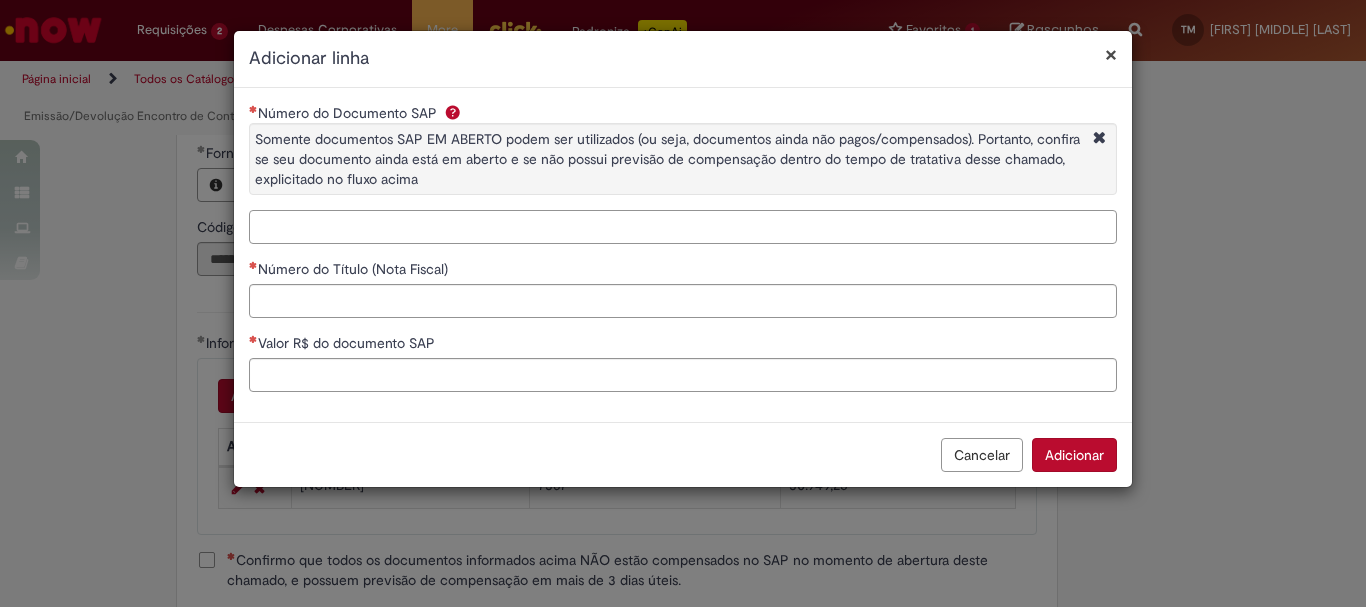 paste on "**********" 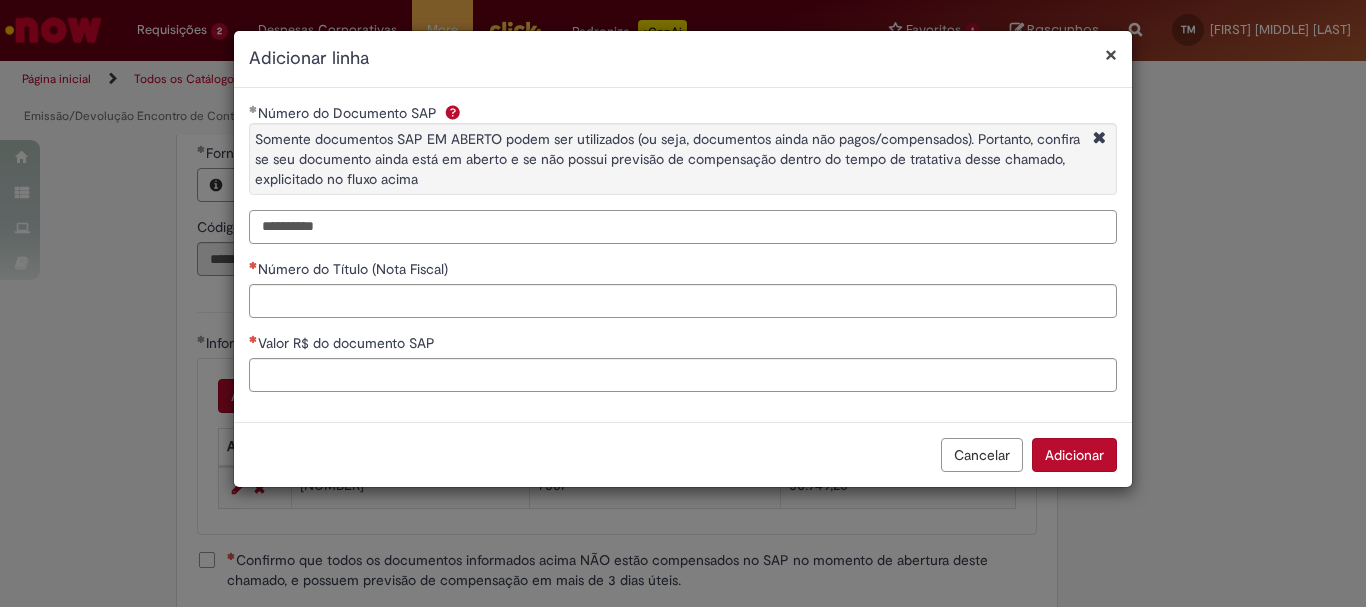 type on "**********" 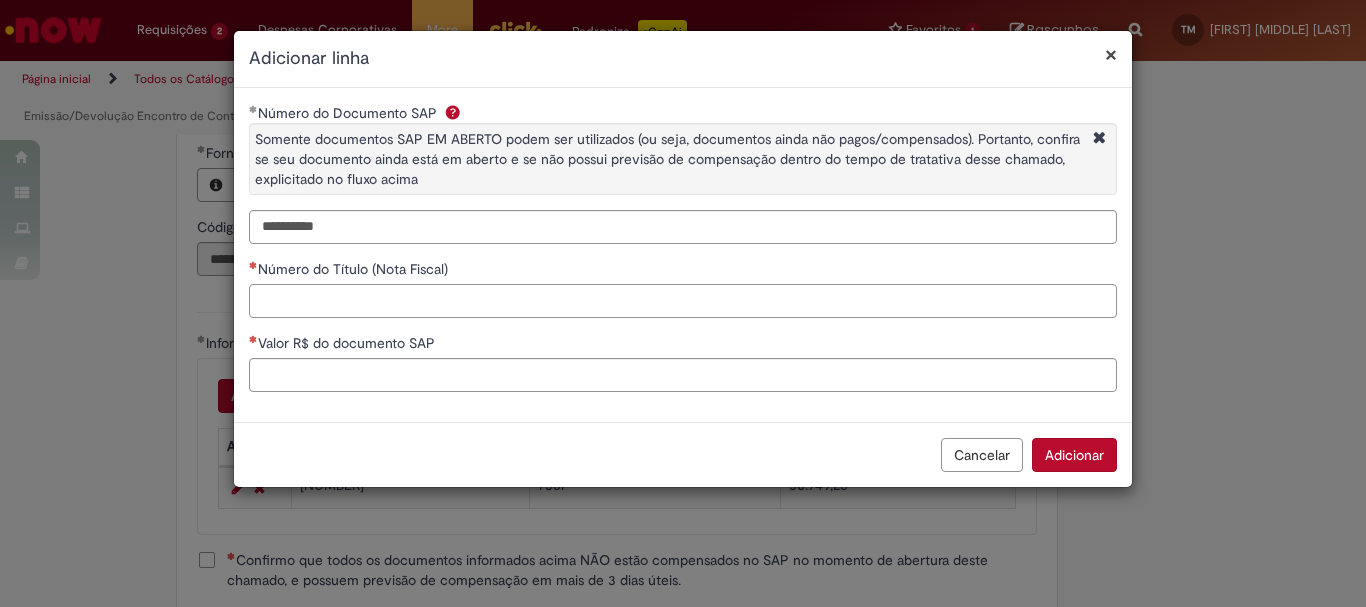 click on "Número do Título (Nota Fiscal)" at bounding box center [683, 301] 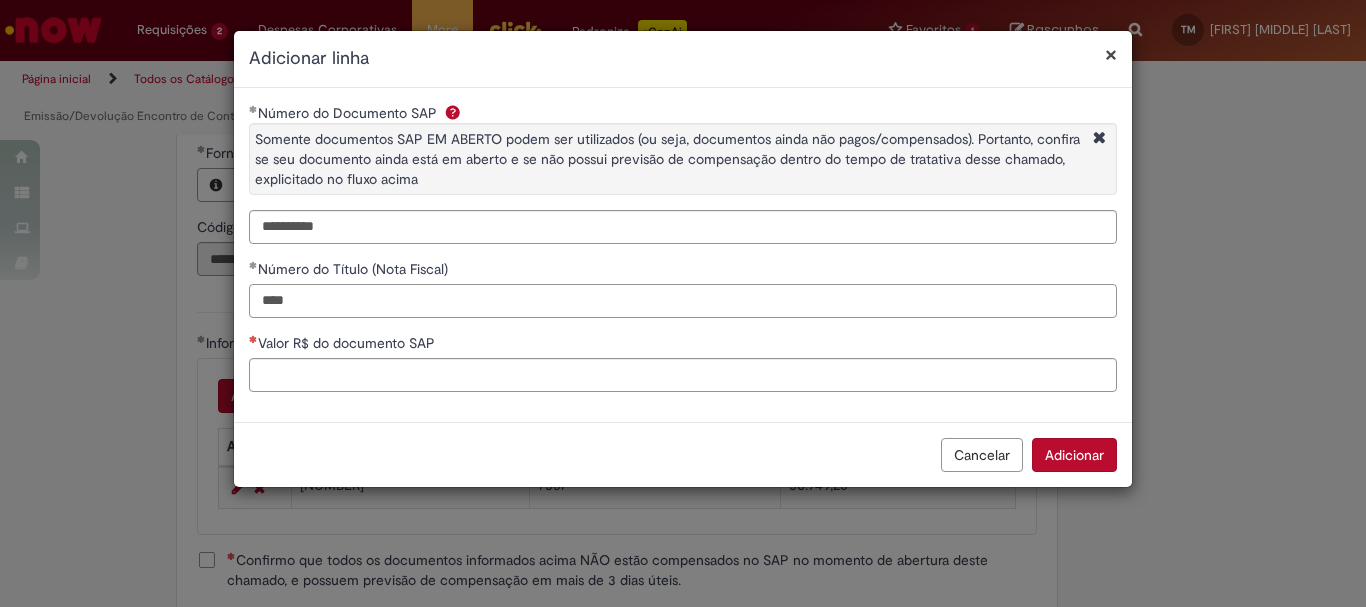 type on "****" 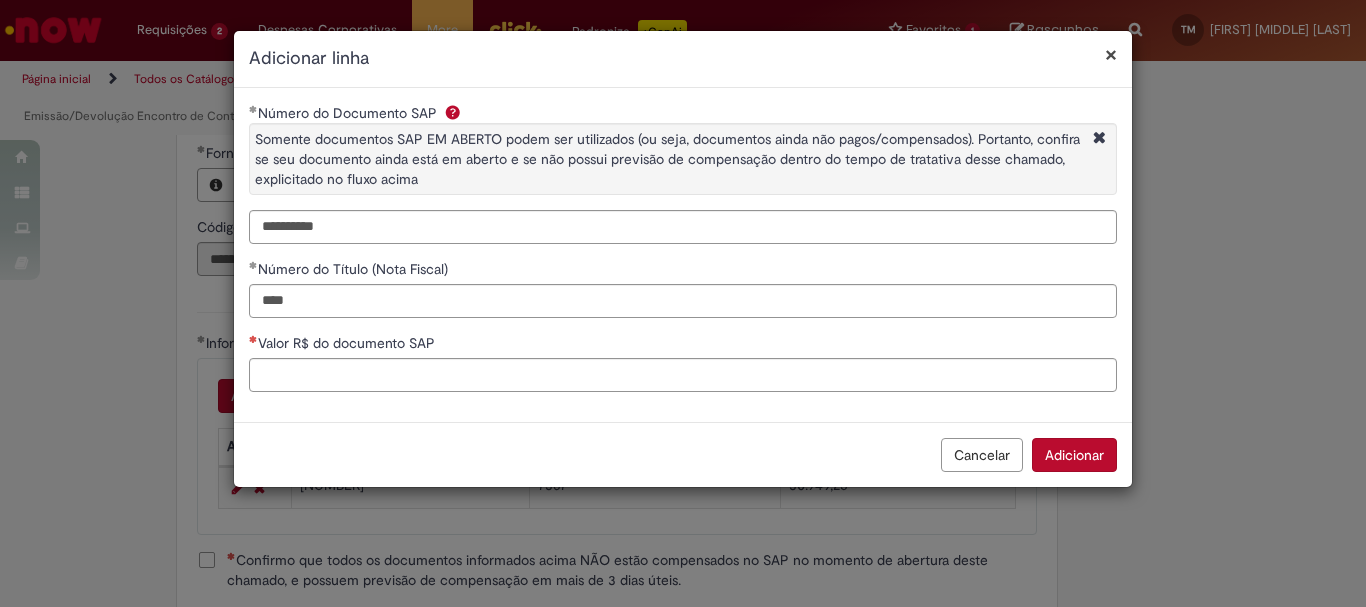 click on "**********" at bounding box center [683, 255] 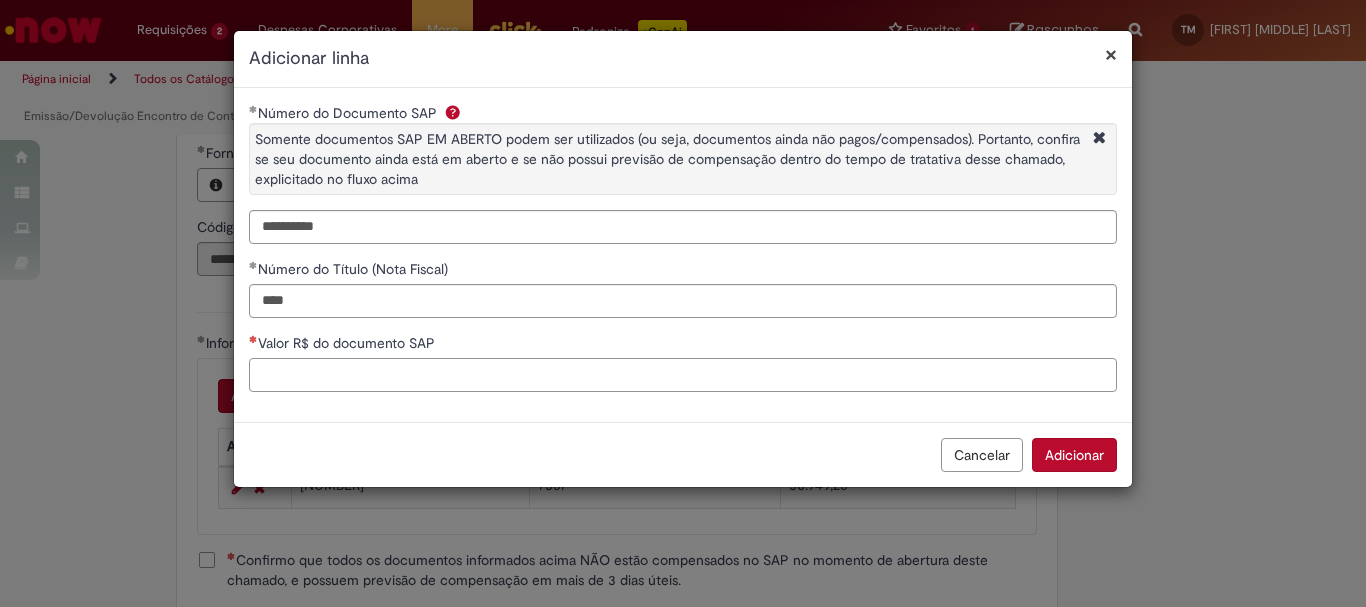 click on "Valor R$ do documento SAP" at bounding box center [683, 375] 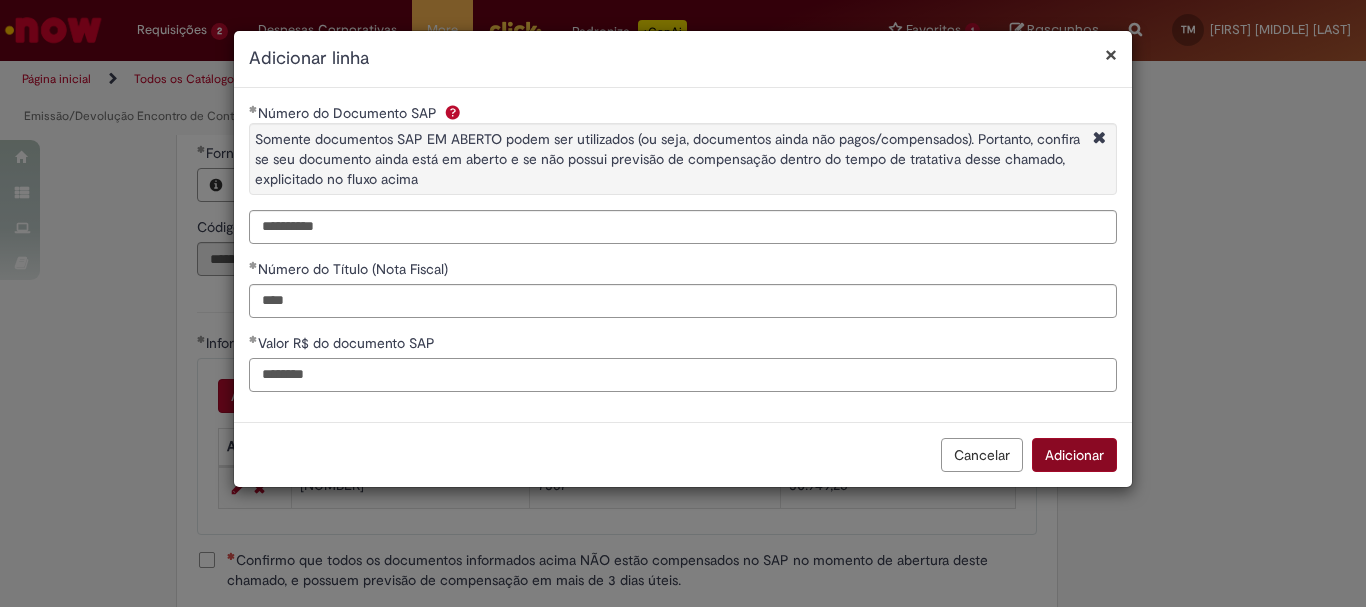 type on "********" 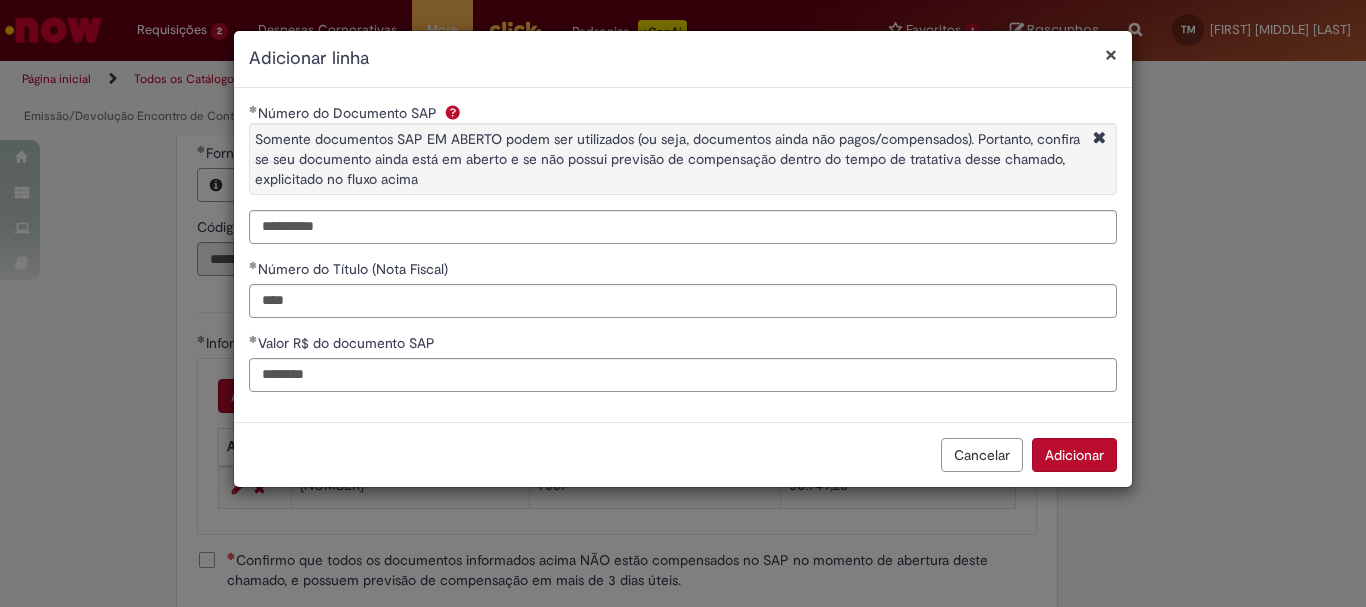 click on "Adicionar" at bounding box center (1074, 455) 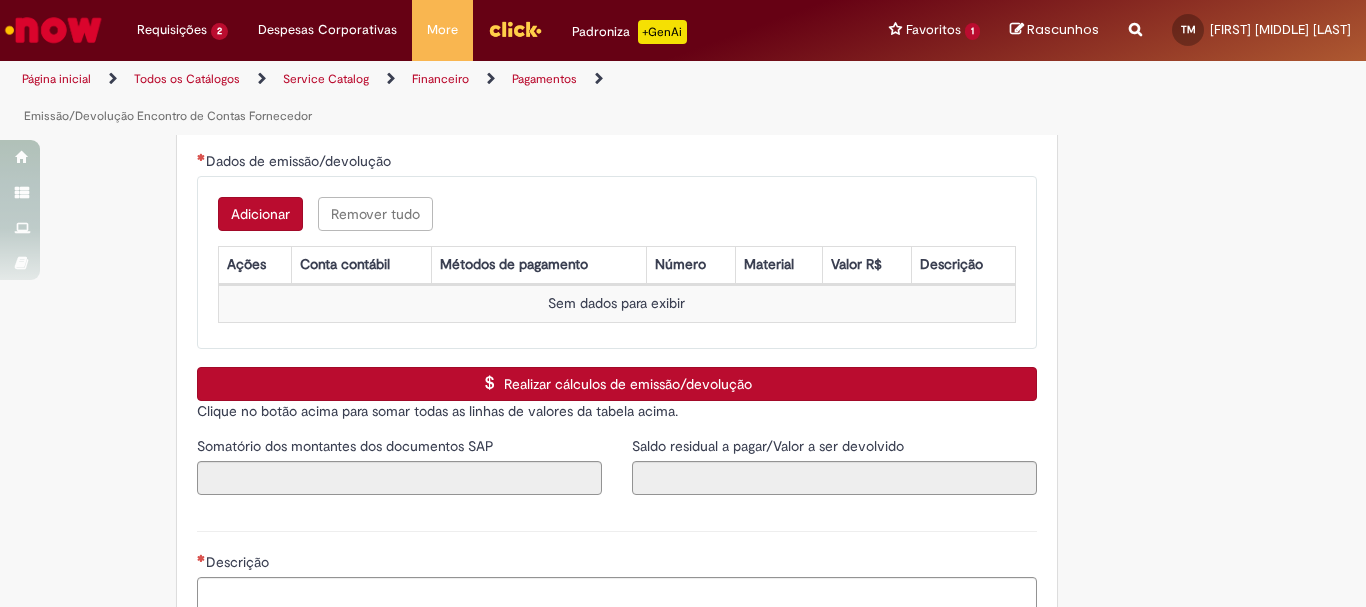 scroll, scrollTop: 2720, scrollLeft: 0, axis: vertical 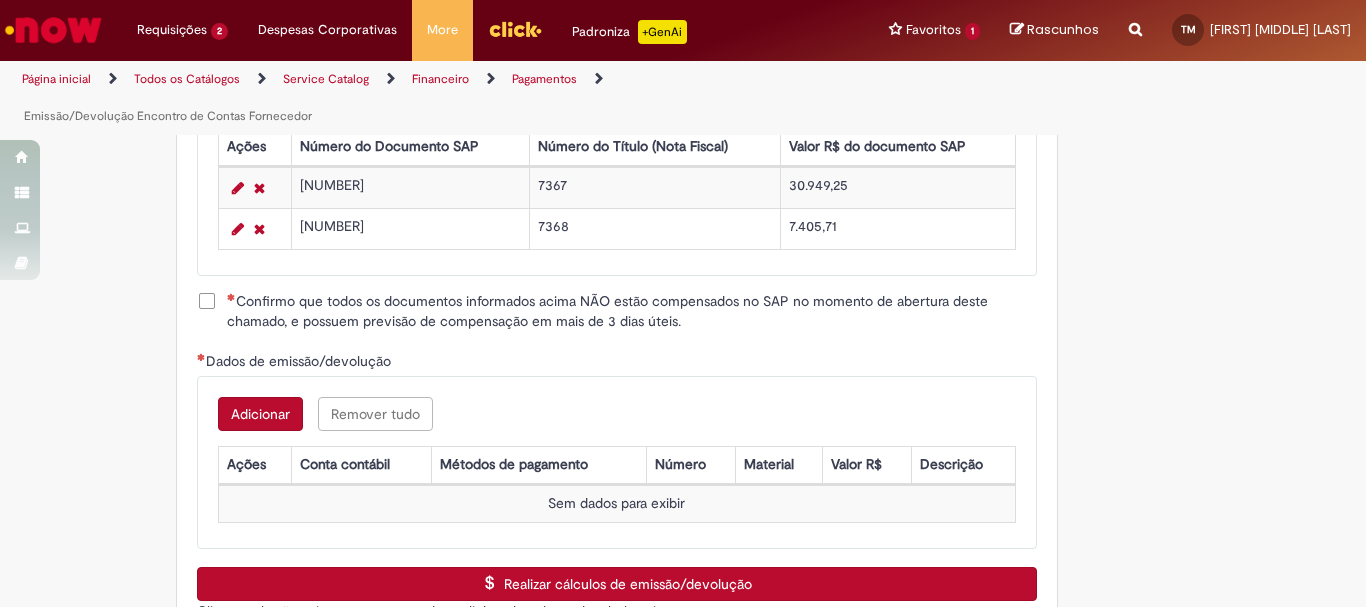 click on "Confirmo que todos os documentos informados acima NÃO estão compensados no SAP no momento de abertura deste chamado, e possuem previsão de compensação em mais de 3 dias úteis." at bounding box center [632, 311] 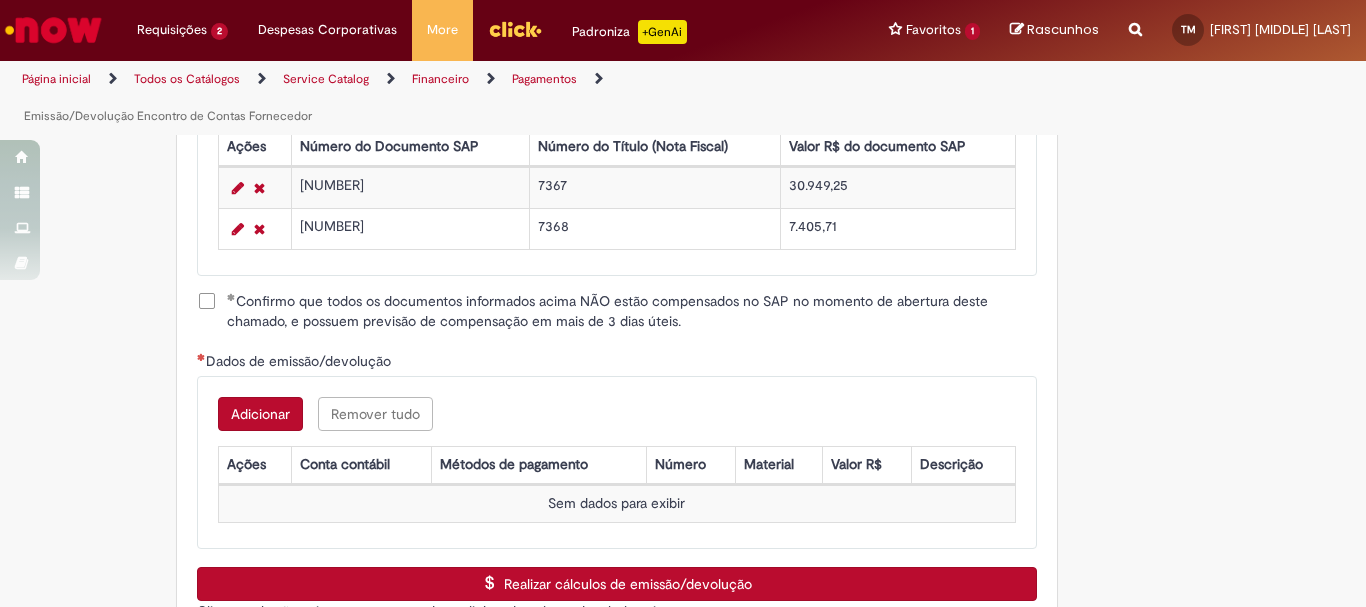 click on "Adicionar" at bounding box center [260, 414] 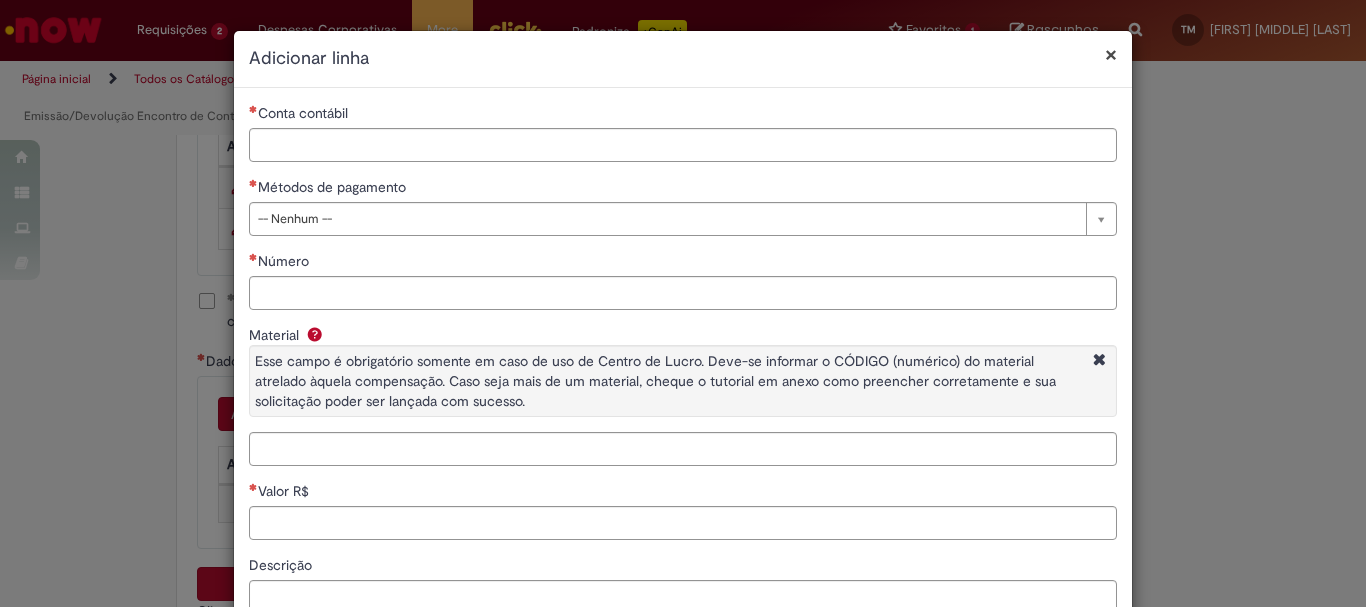 type 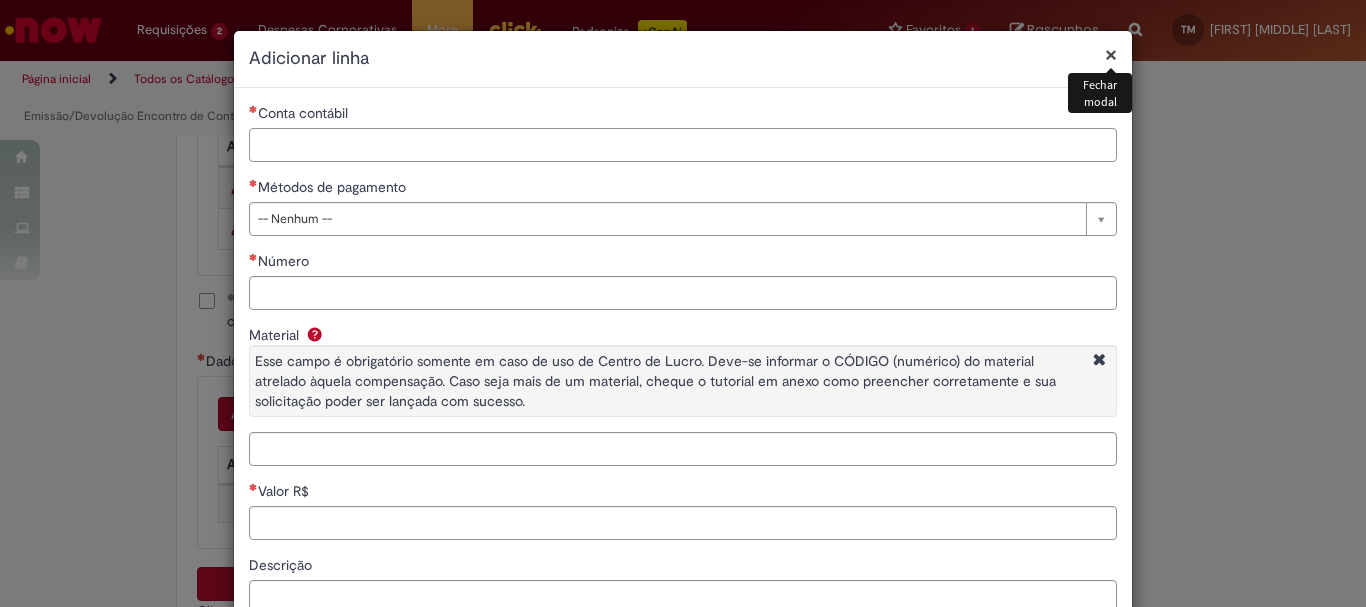 drag, startPoint x: 389, startPoint y: 152, endPoint x: 370, endPoint y: 149, distance: 19.235384 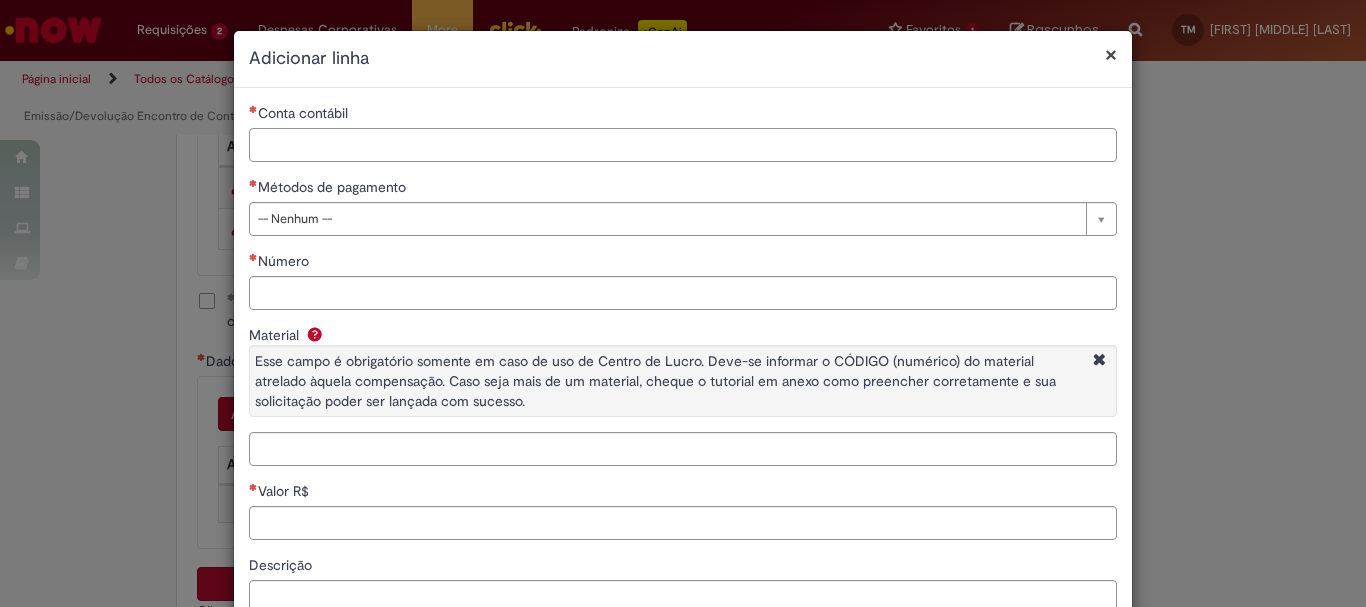 paste on "********" 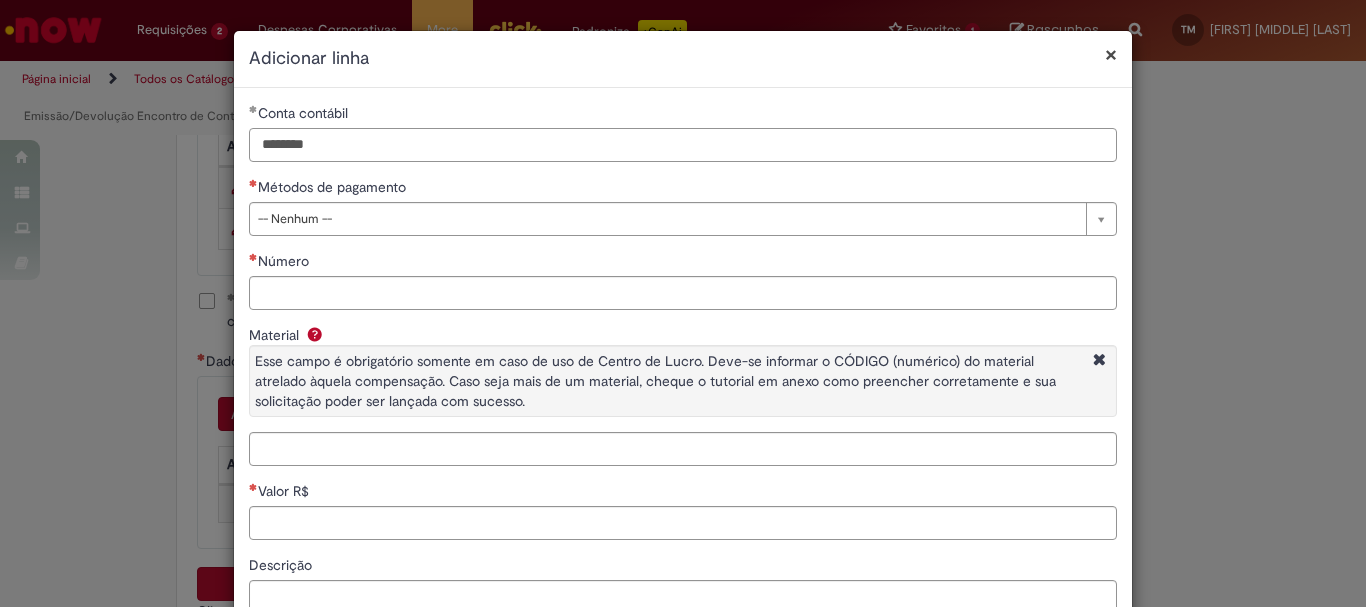 type on "********" 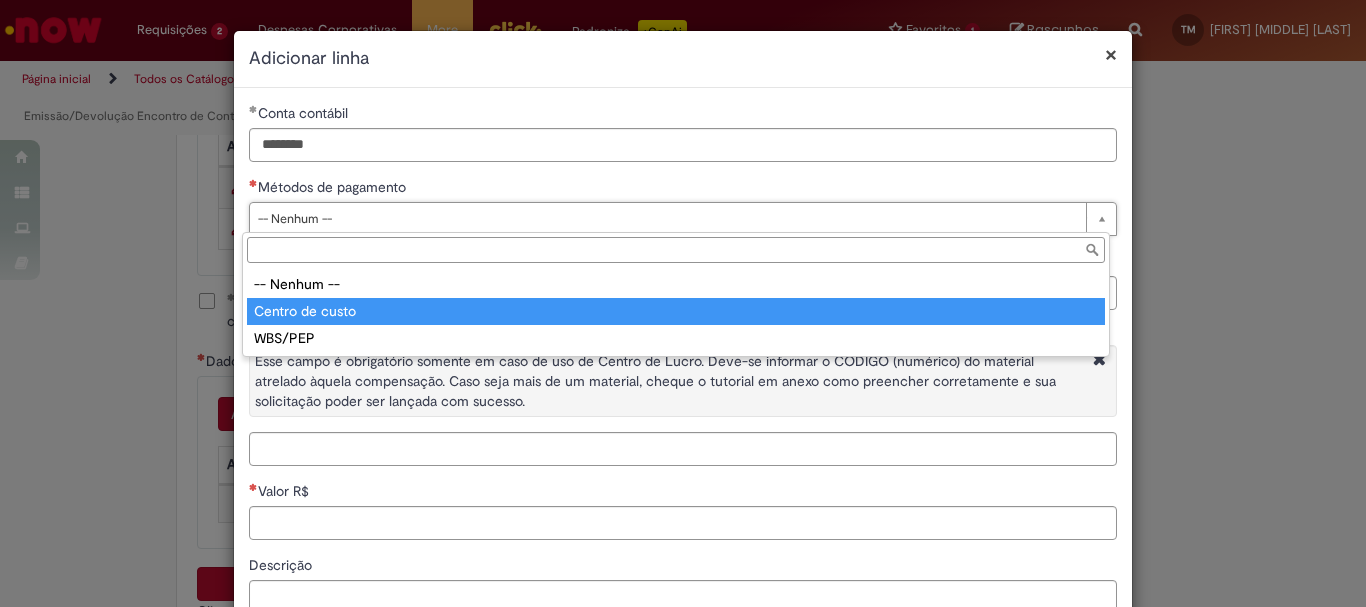 type on "**********" 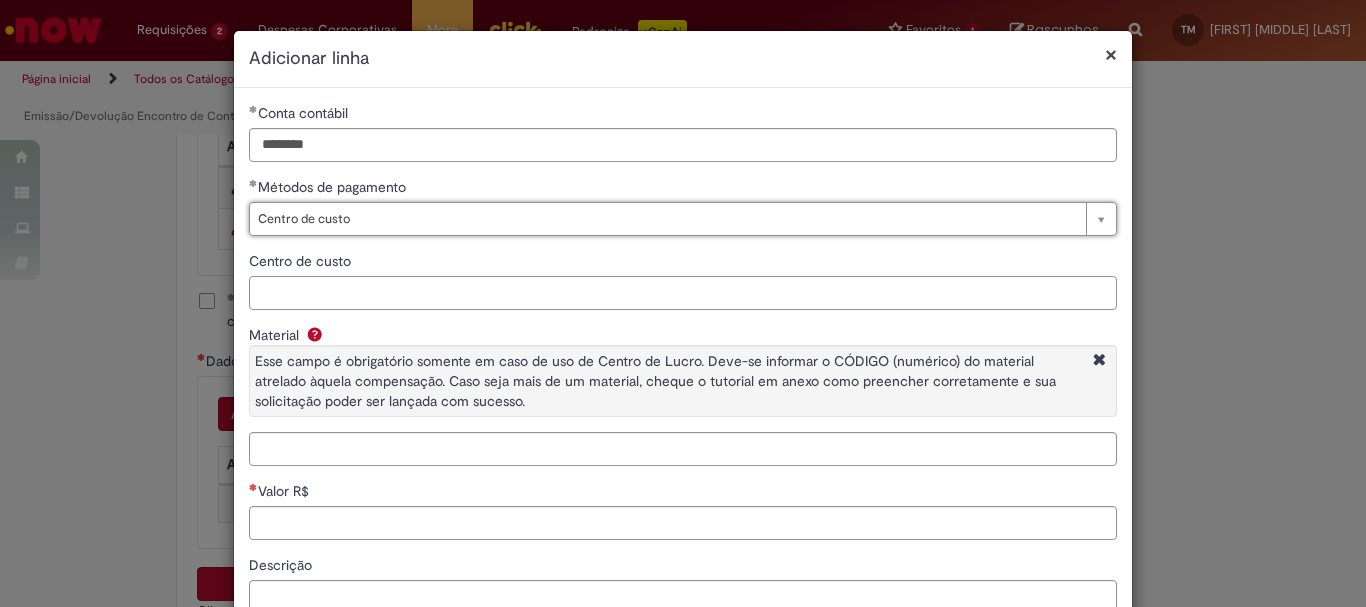 click on "Centro de custo" at bounding box center (683, 293) 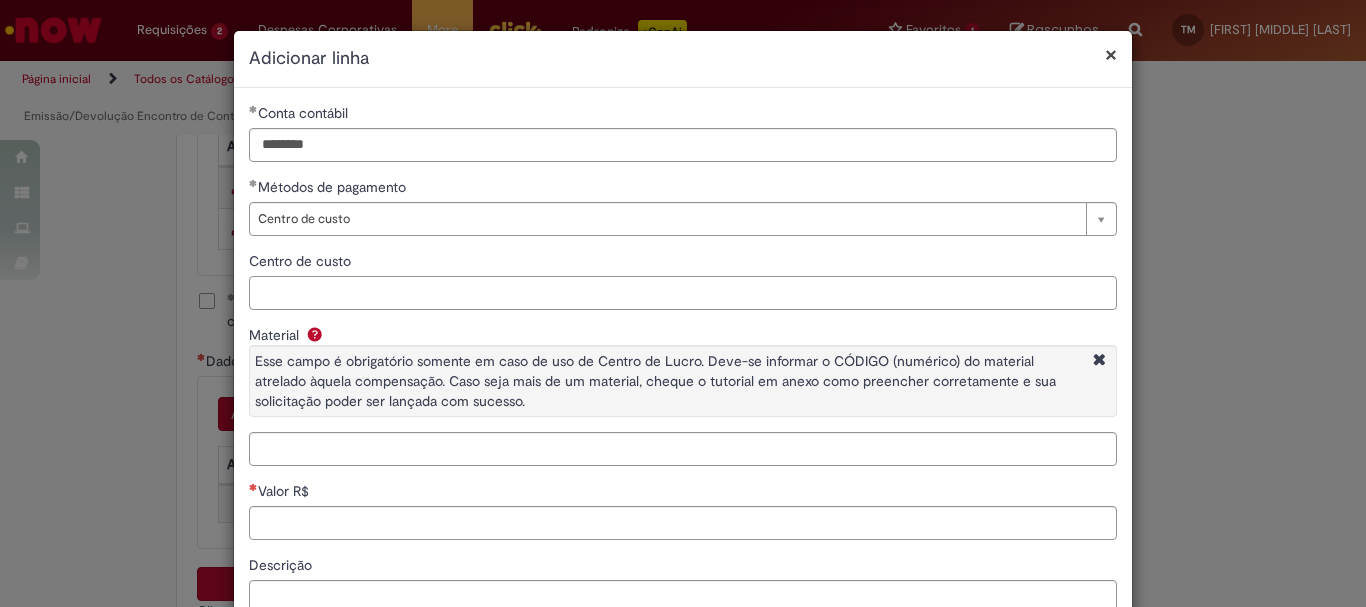 click on "Centro de custo" at bounding box center (683, 293) 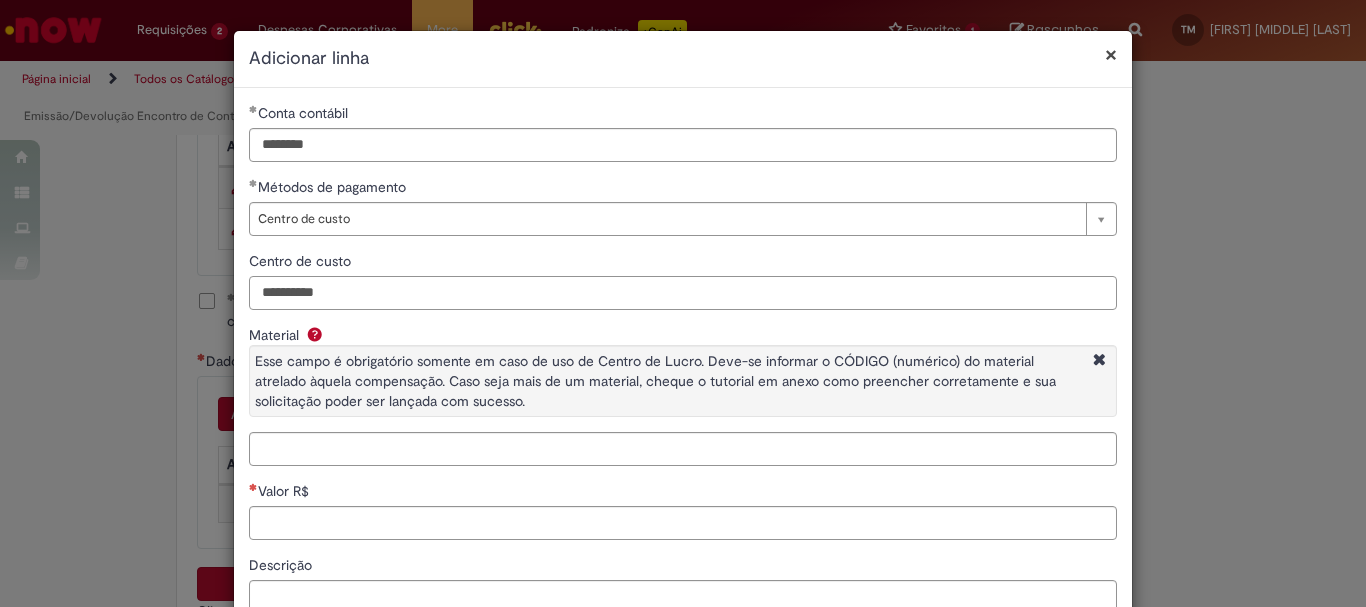 scroll, scrollTop: 153, scrollLeft: 0, axis: vertical 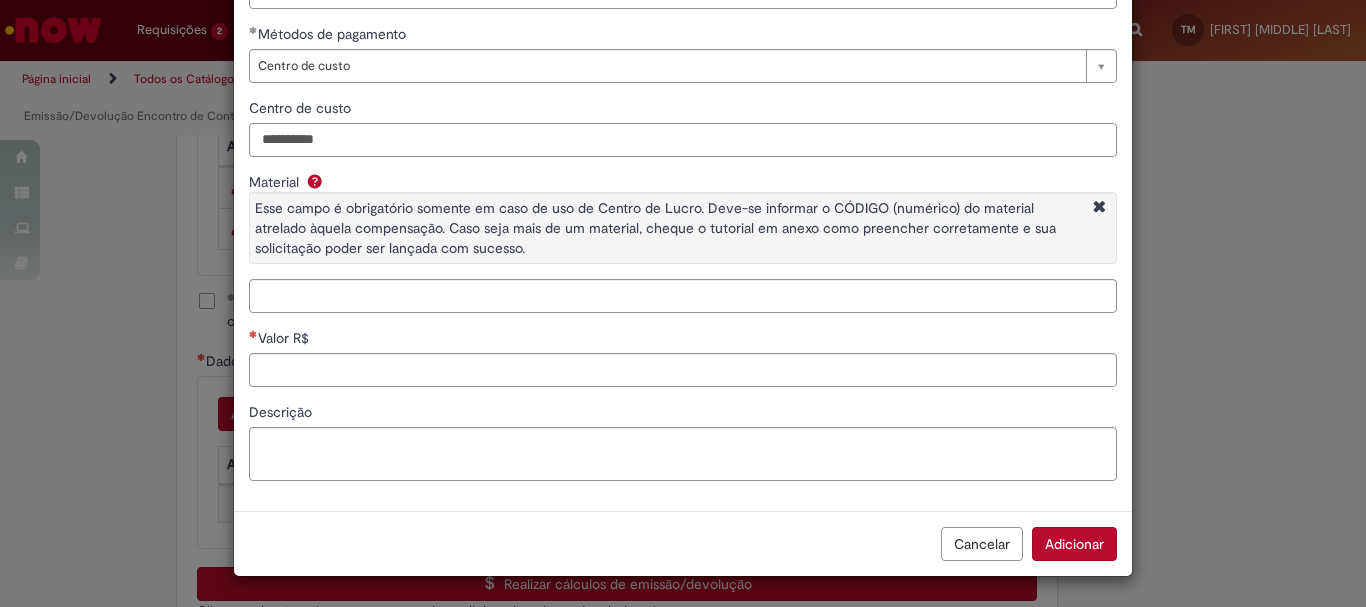 type on "**********" 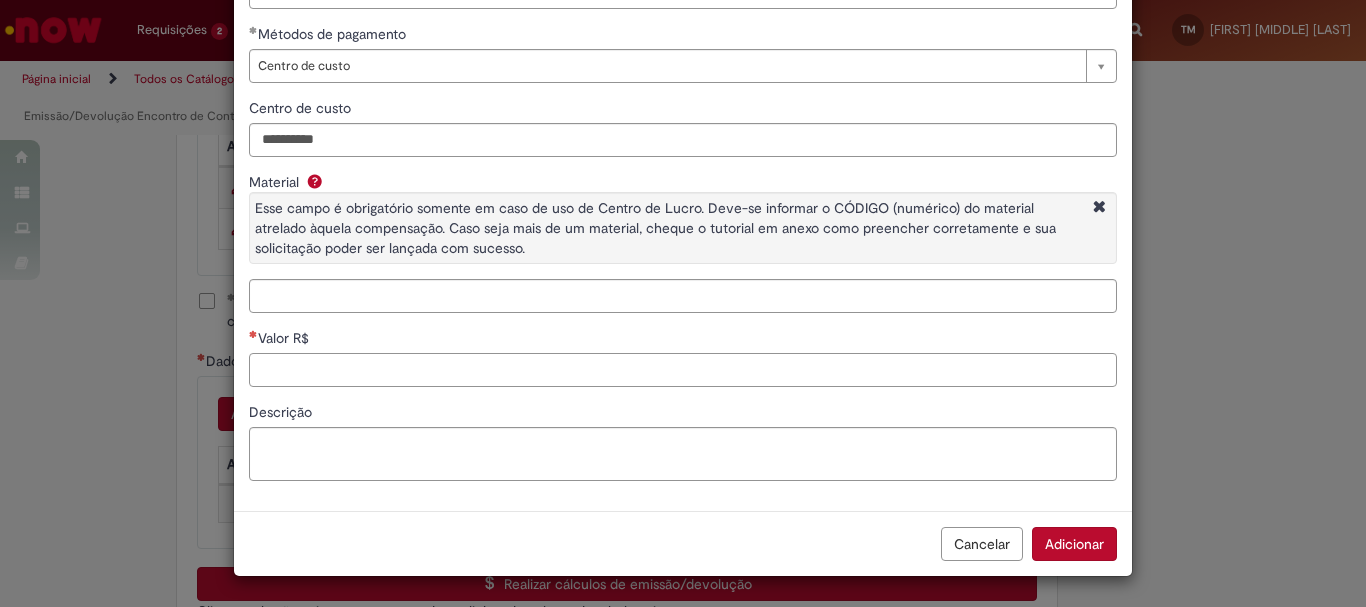 click on "Valor R$" at bounding box center [683, 370] 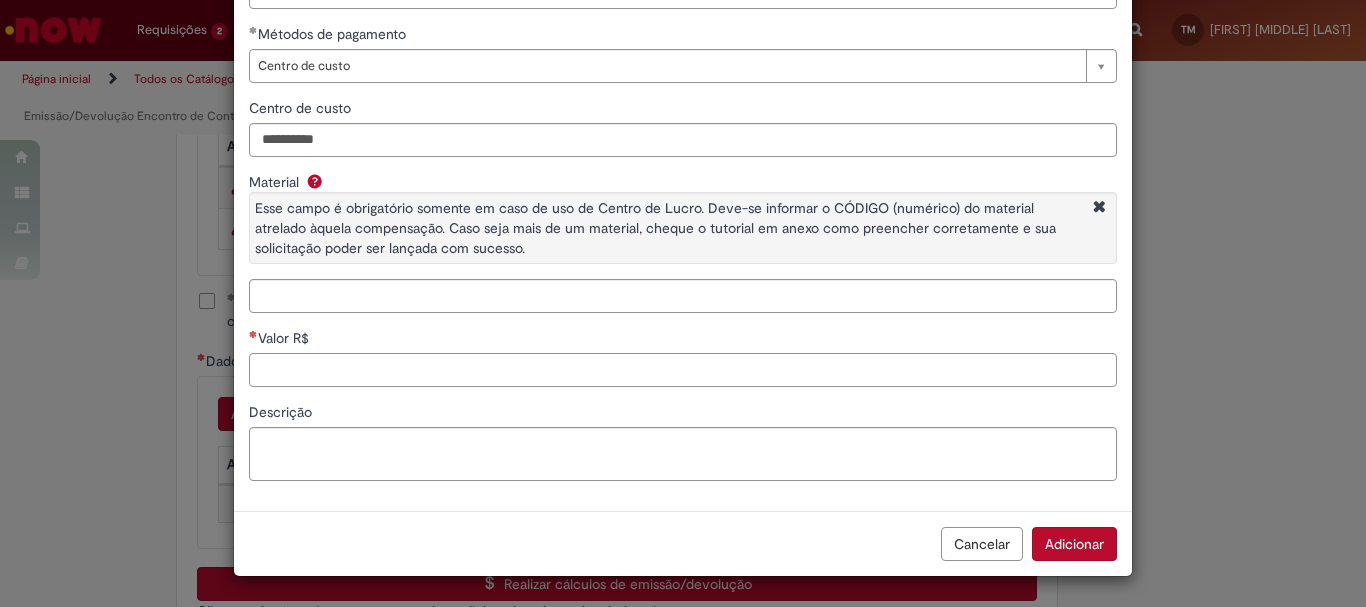 paste on "**********" 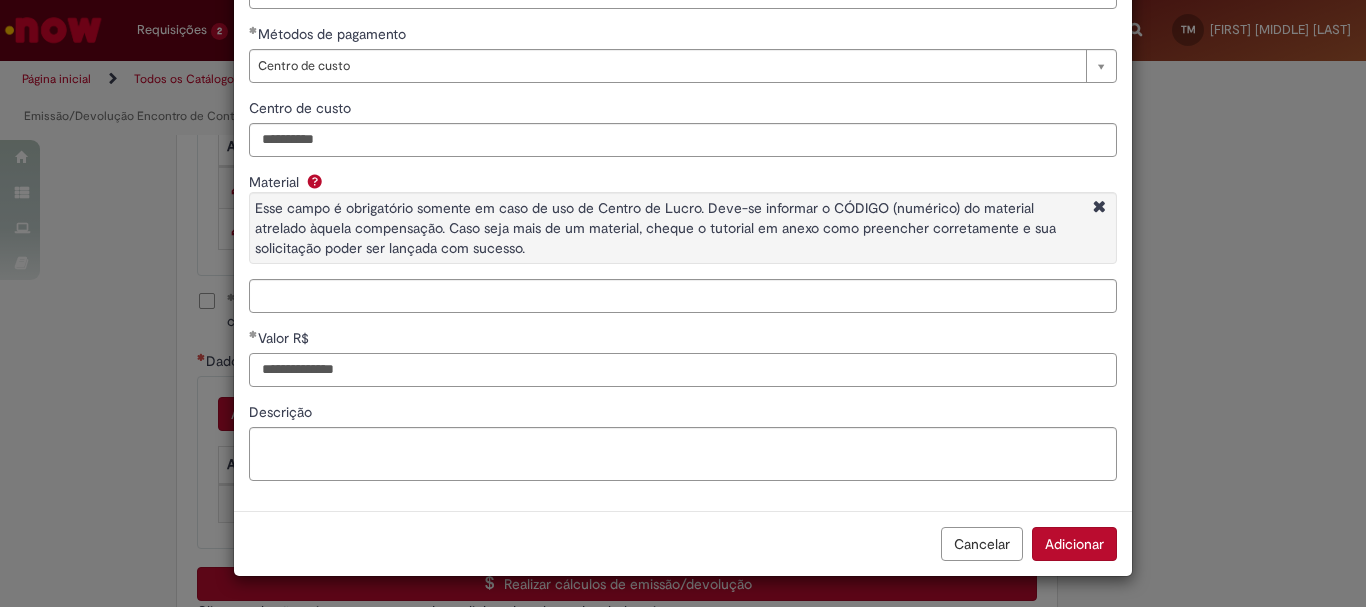 click on "**********" at bounding box center [683, 370] 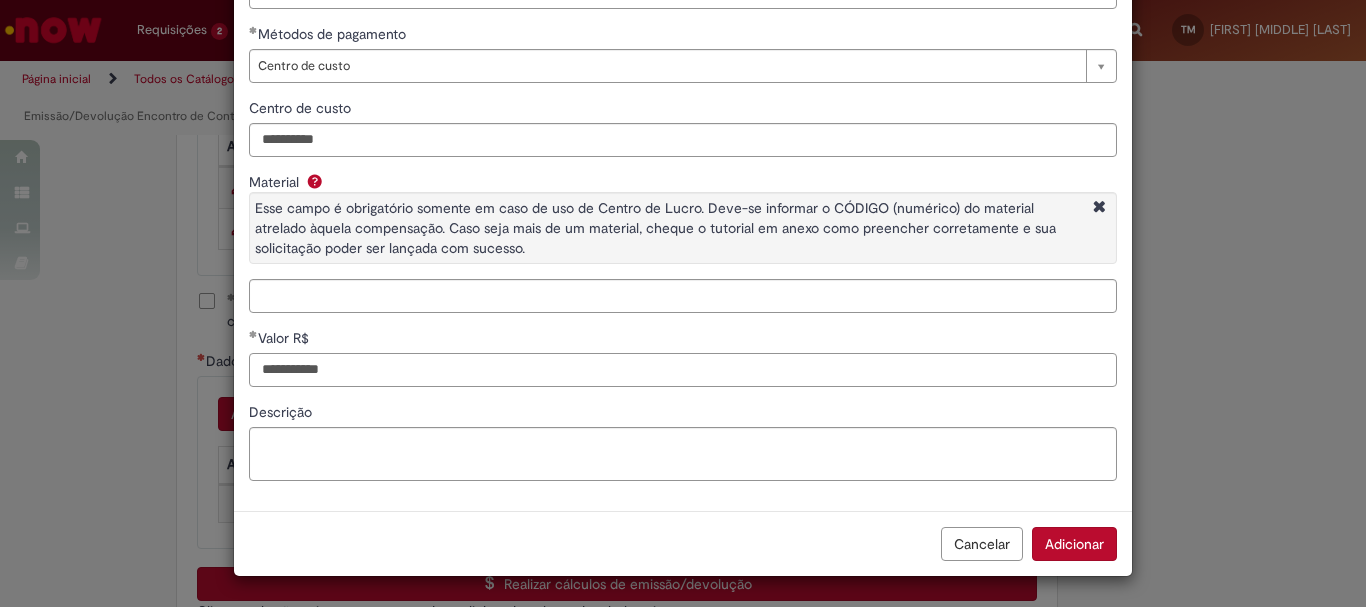 type on "*********" 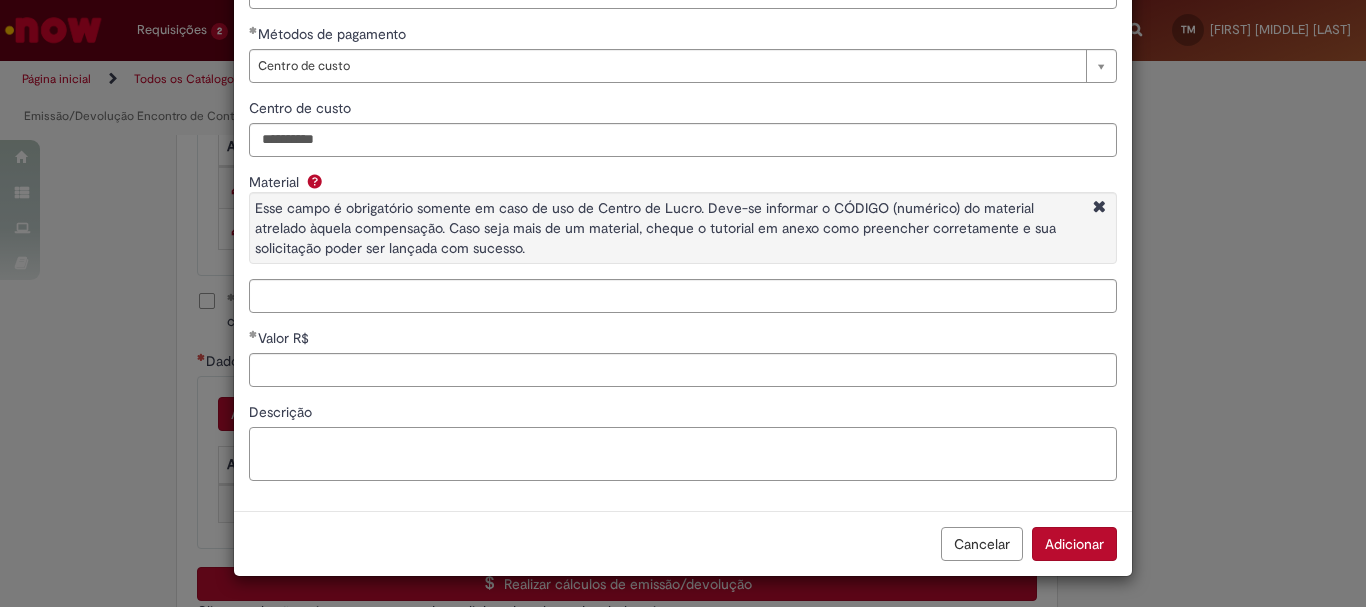 drag, startPoint x: 311, startPoint y: 438, endPoint x: 301, endPoint y: 457, distance: 21.470911 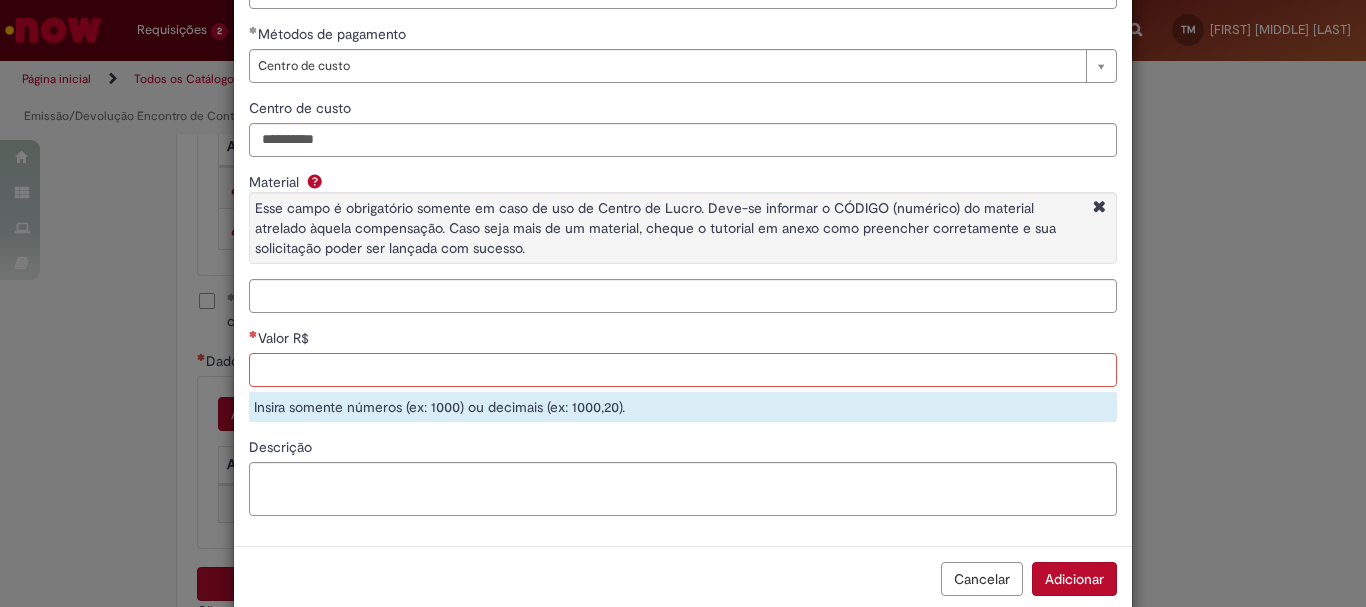 click on "Valor R$" at bounding box center (683, 370) 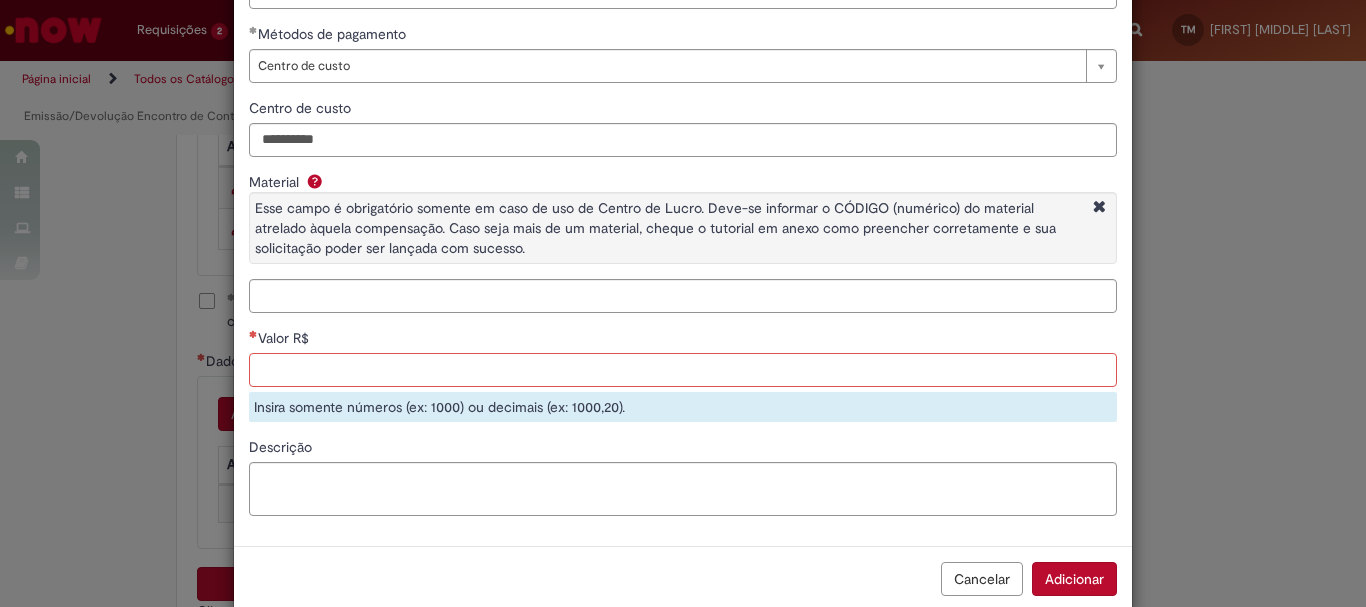 paste on "**********" 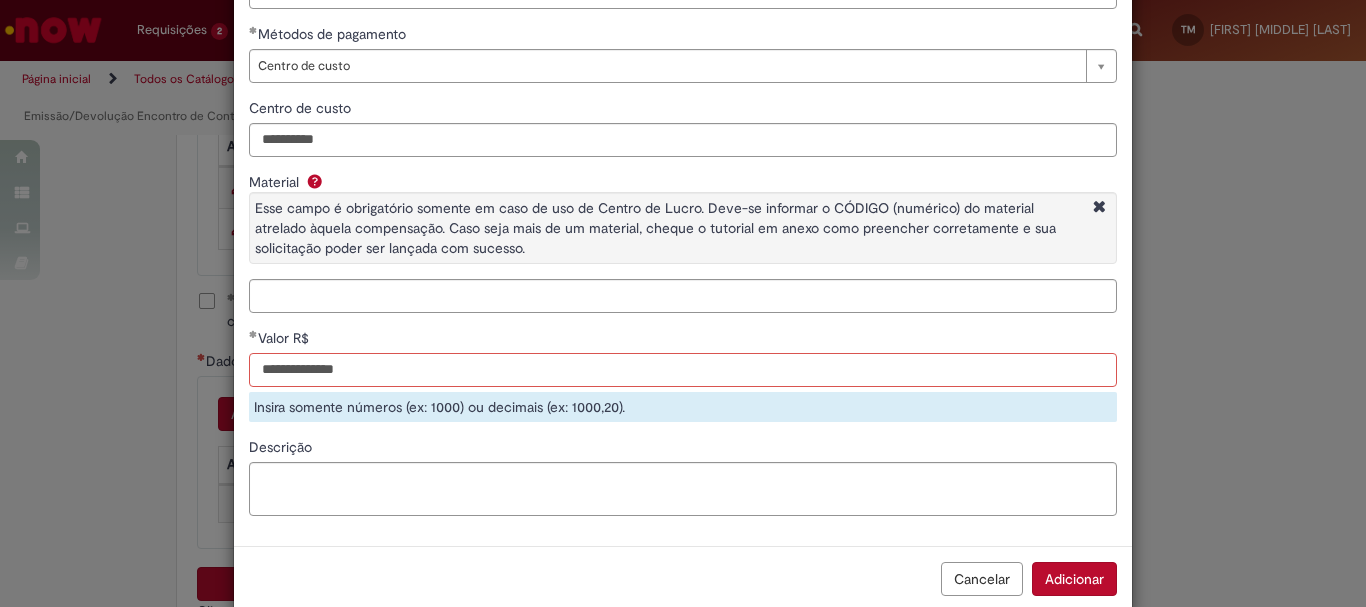 click on "**********" at bounding box center [683, 370] 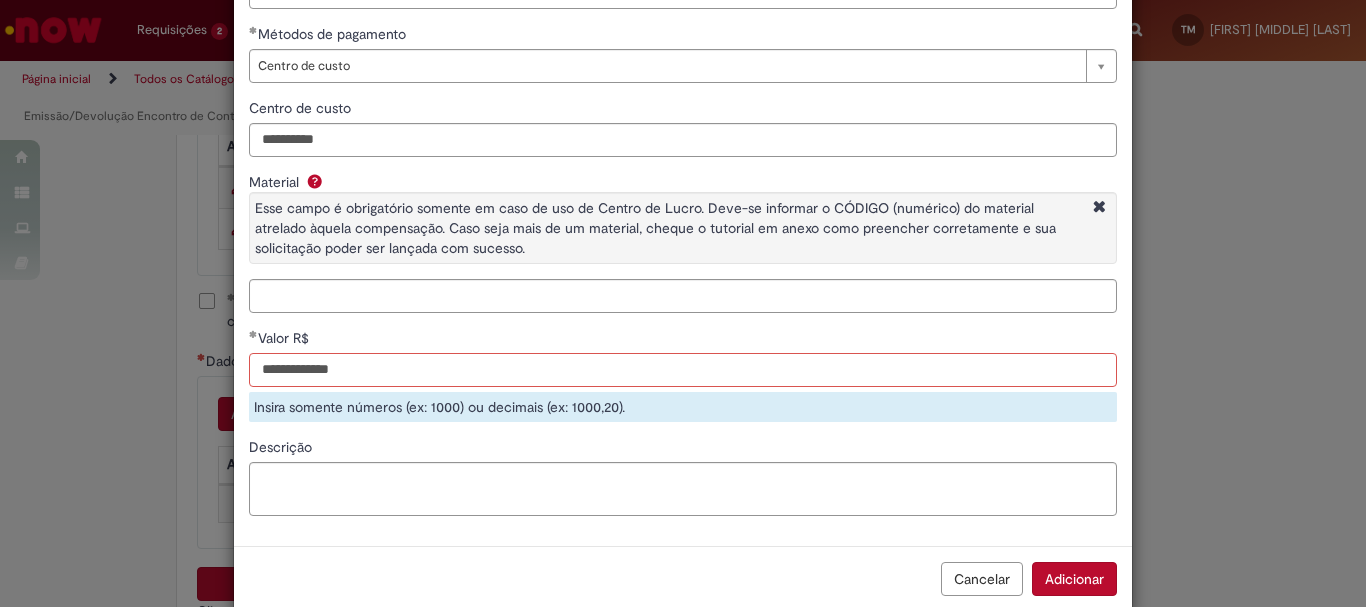 click on "**********" at bounding box center (683, 370) 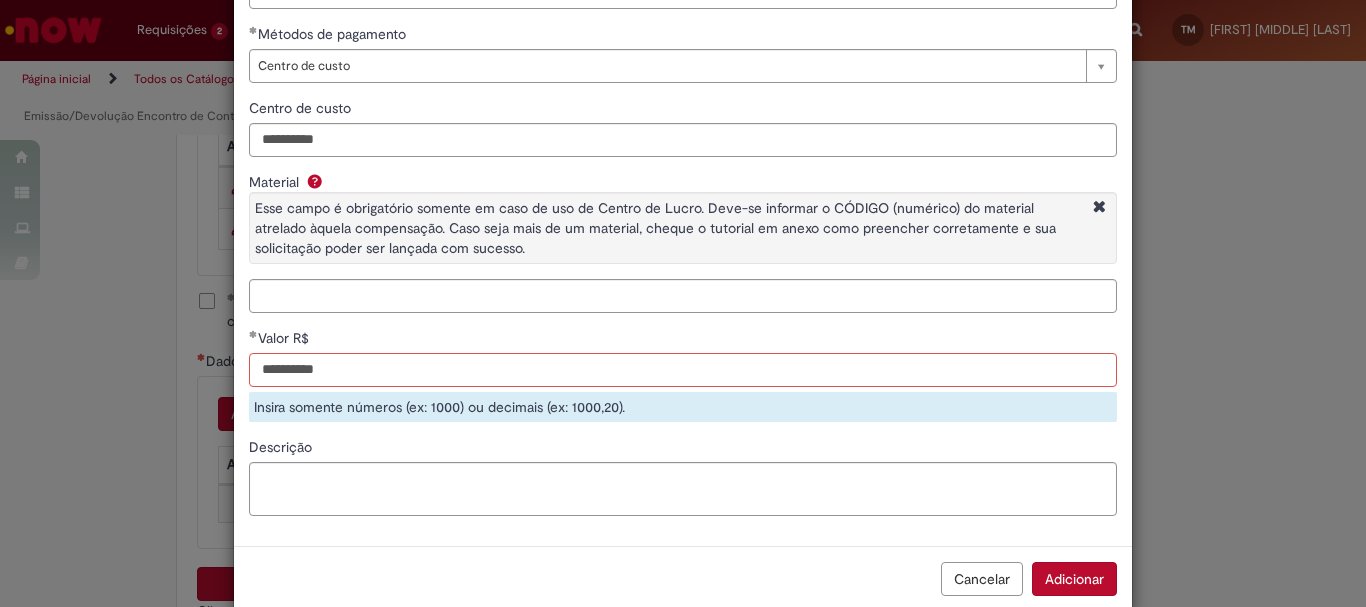 type on "********" 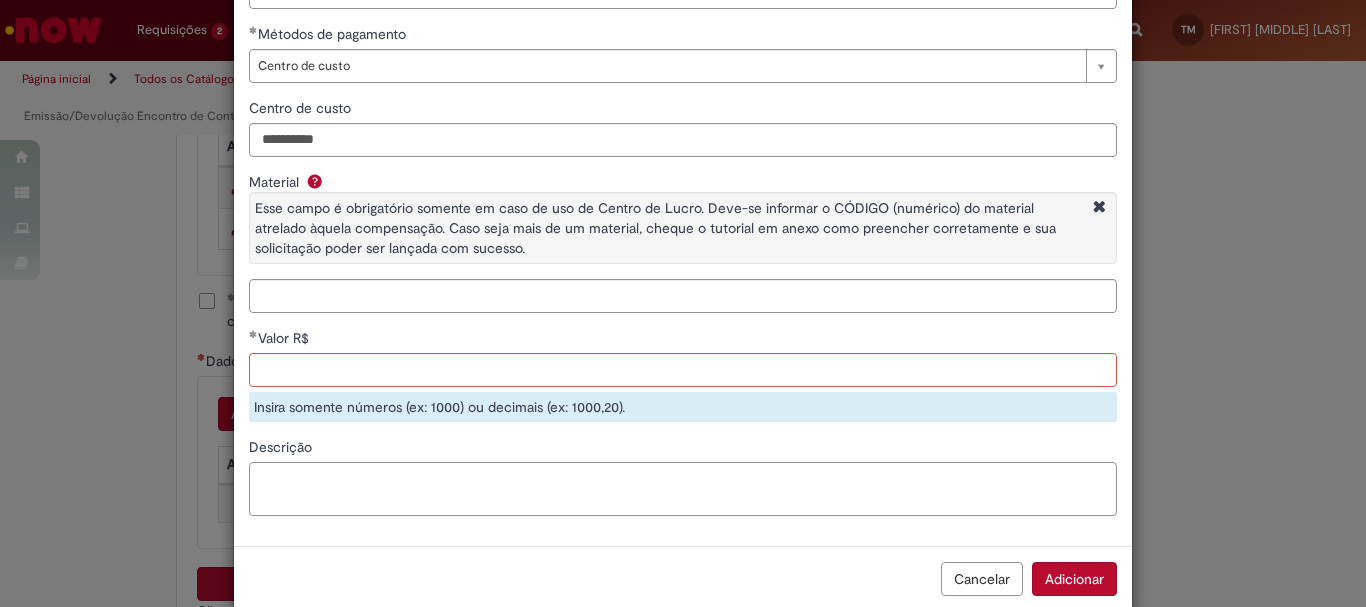 click on "Descrição" at bounding box center [683, 489] 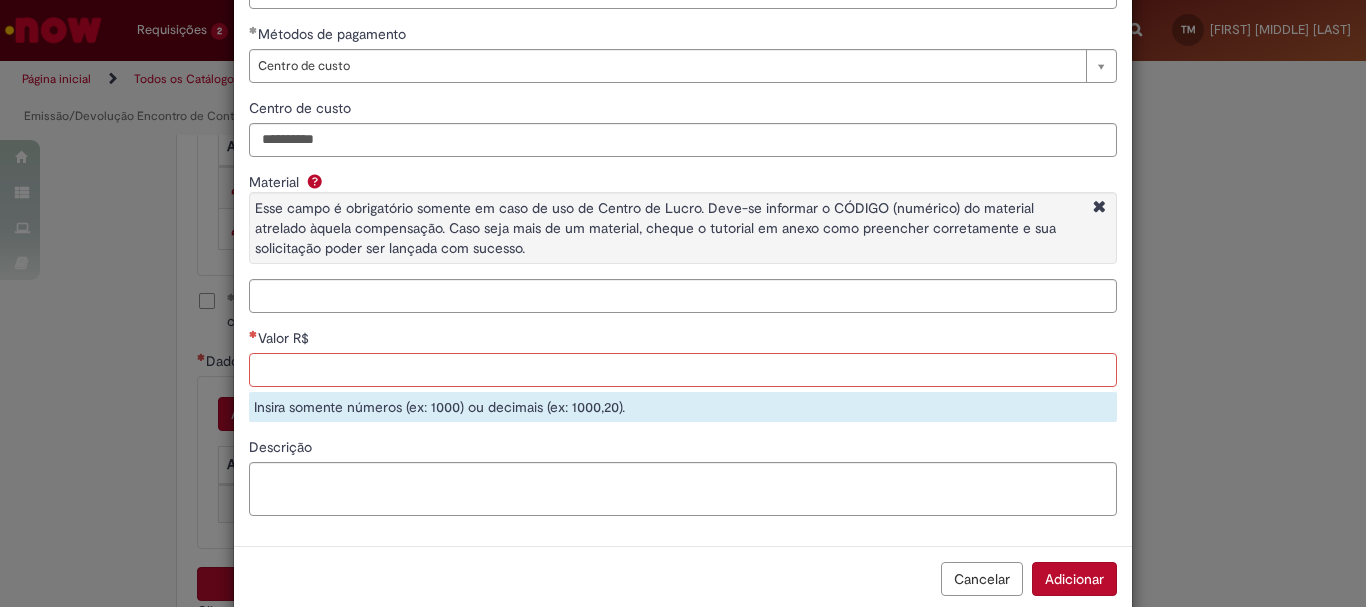 click on "Valor R$" at bounding box center (683, 370) 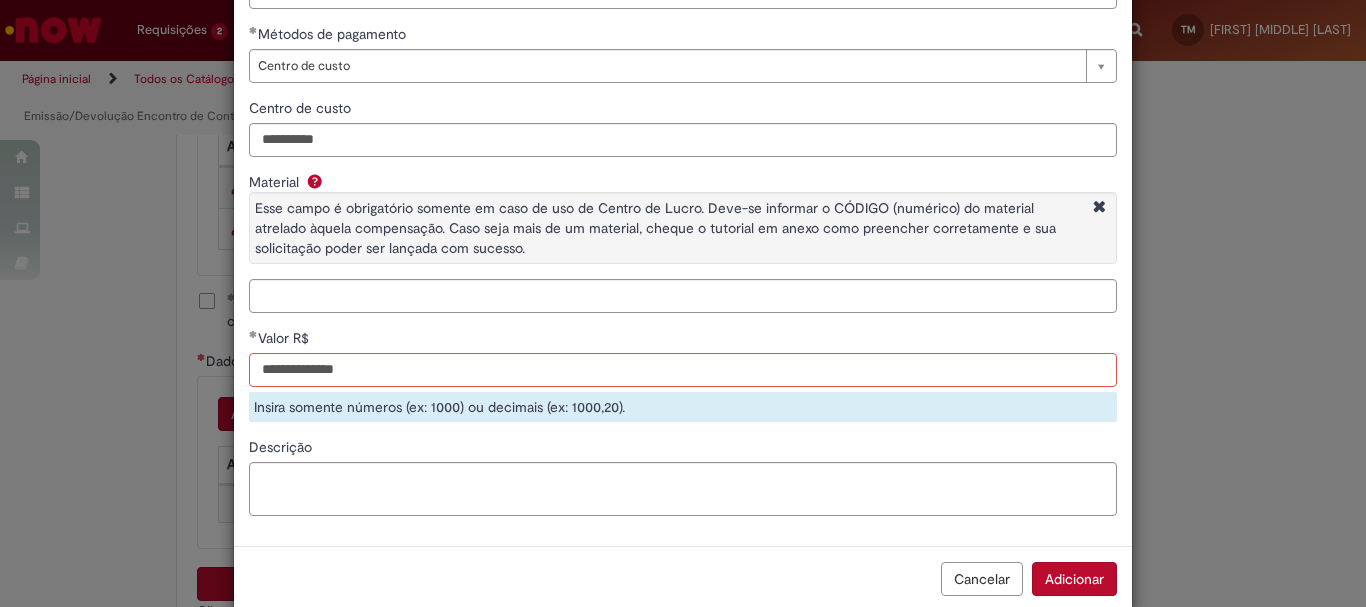 click on "**********" at bounding box center (683, 370) 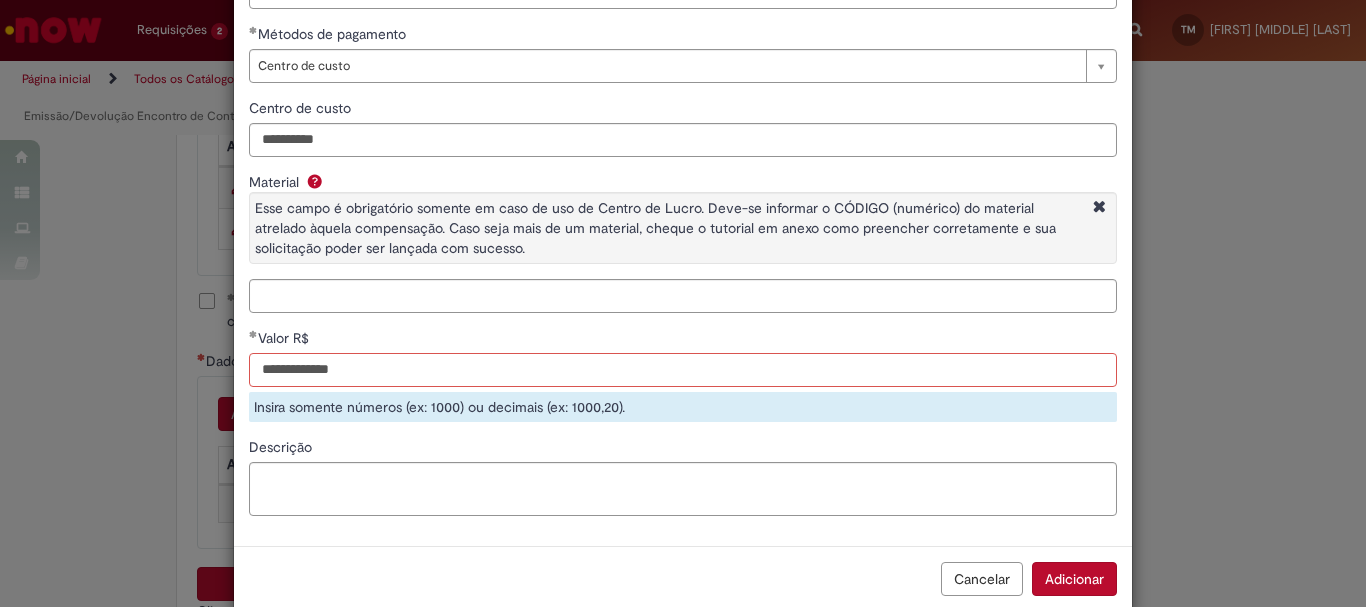 click on "**********" at bounding box center [683, 370] 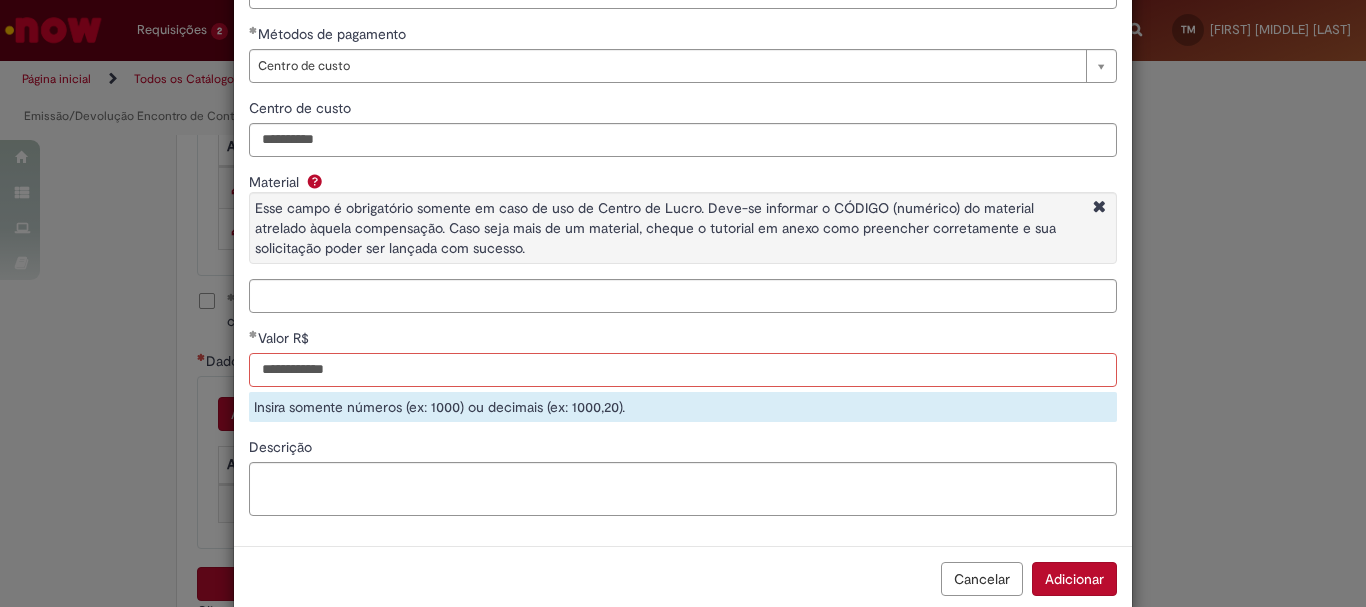 click on "**********" at bounding box center (683, 370) 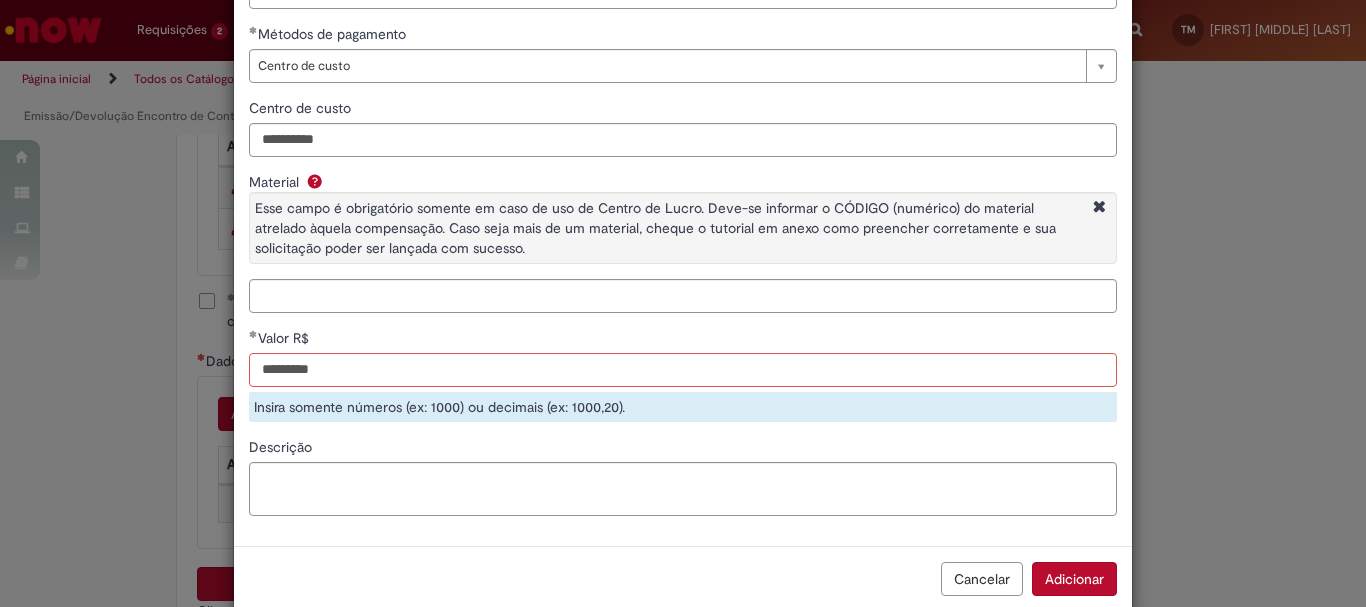 type on "*******" 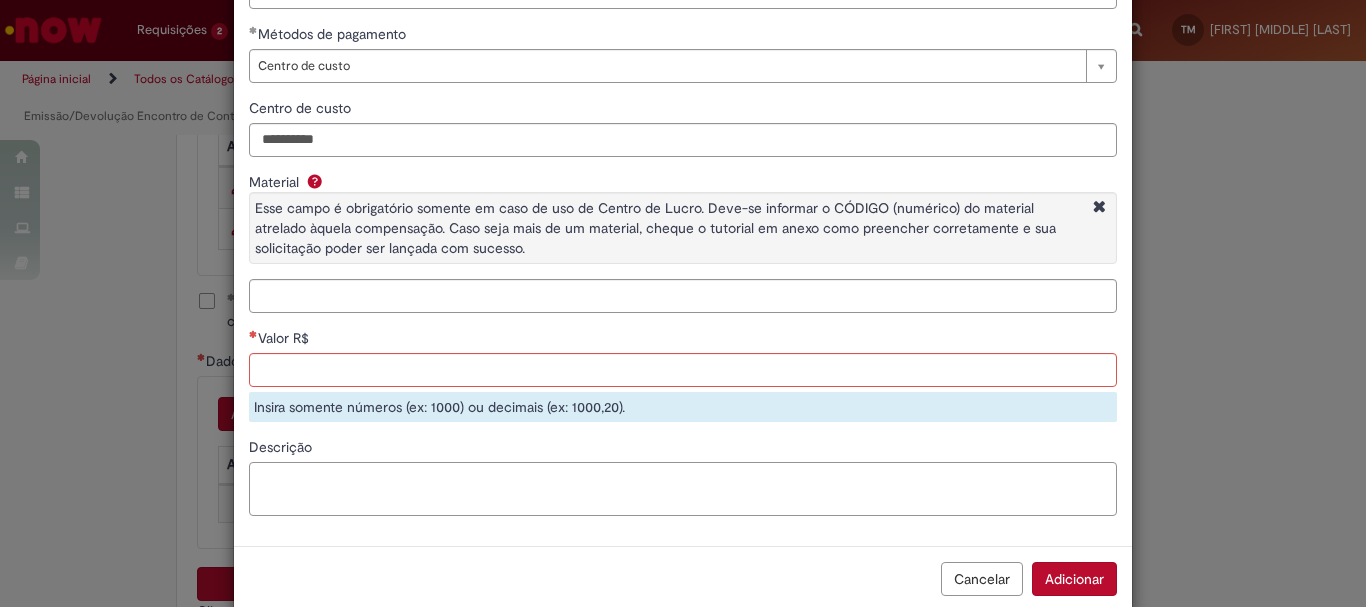 click on "Descrição" at bounding box center [683, 489] 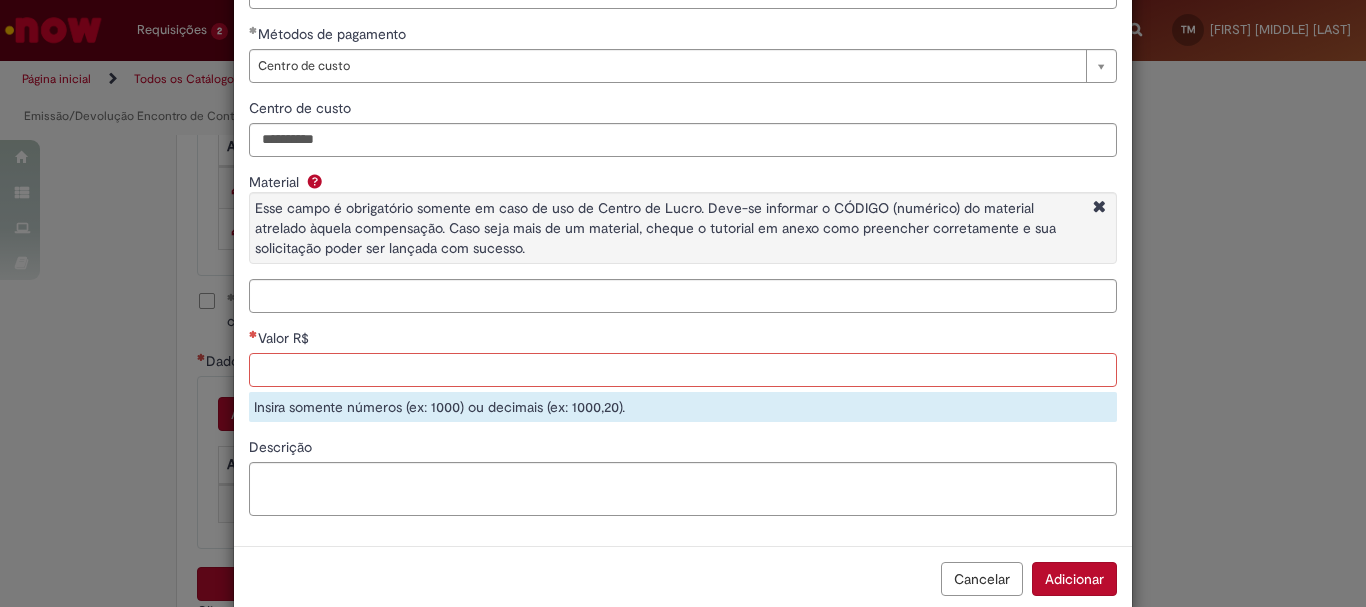 click on "Valor R$" at bounding box center [683, 370] 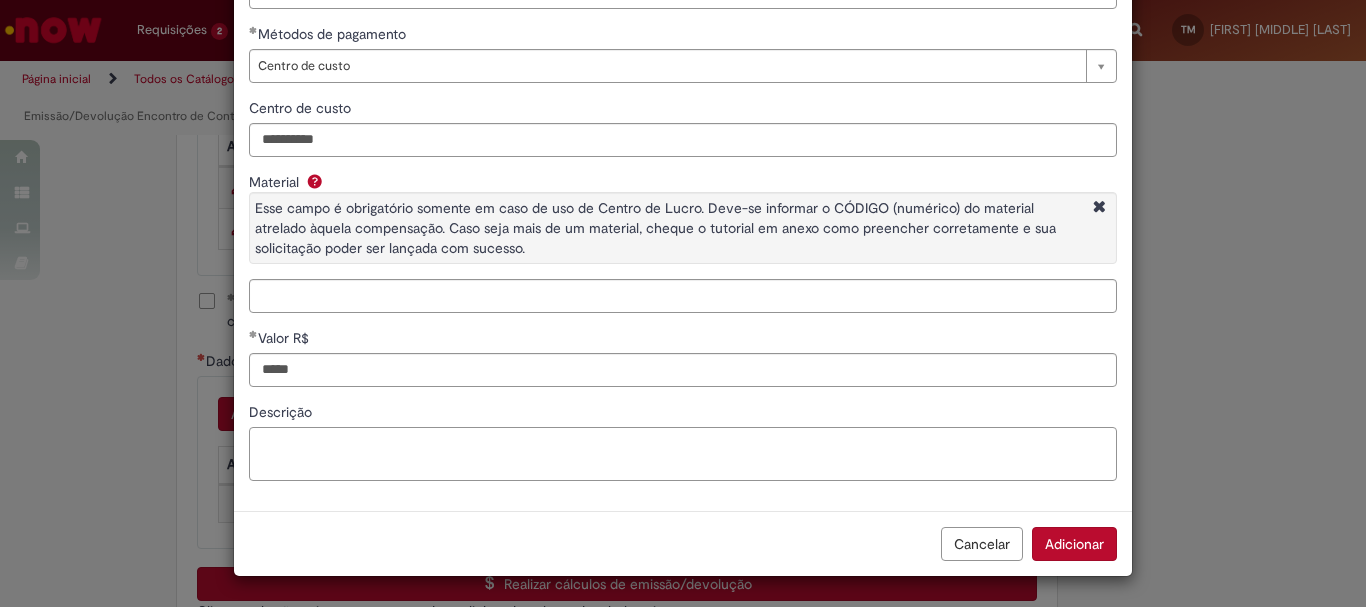 click on "Descrição" at bounding box center [683, 454] 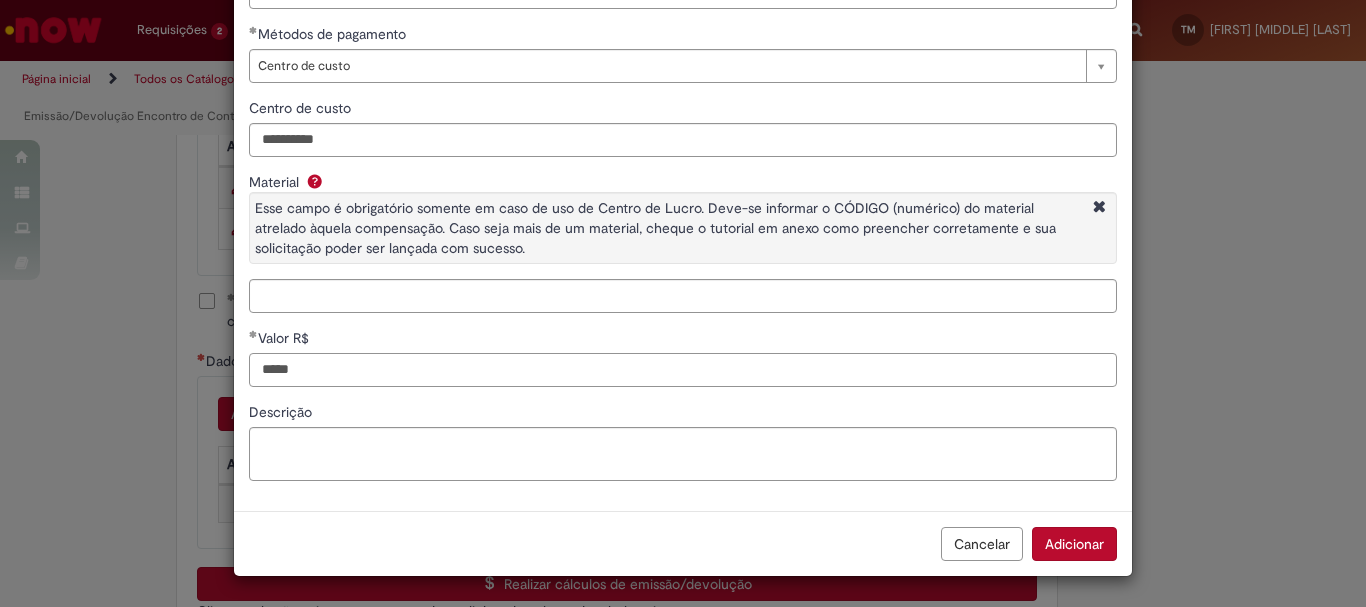 click on "*****" at bounding box center [683, 370] 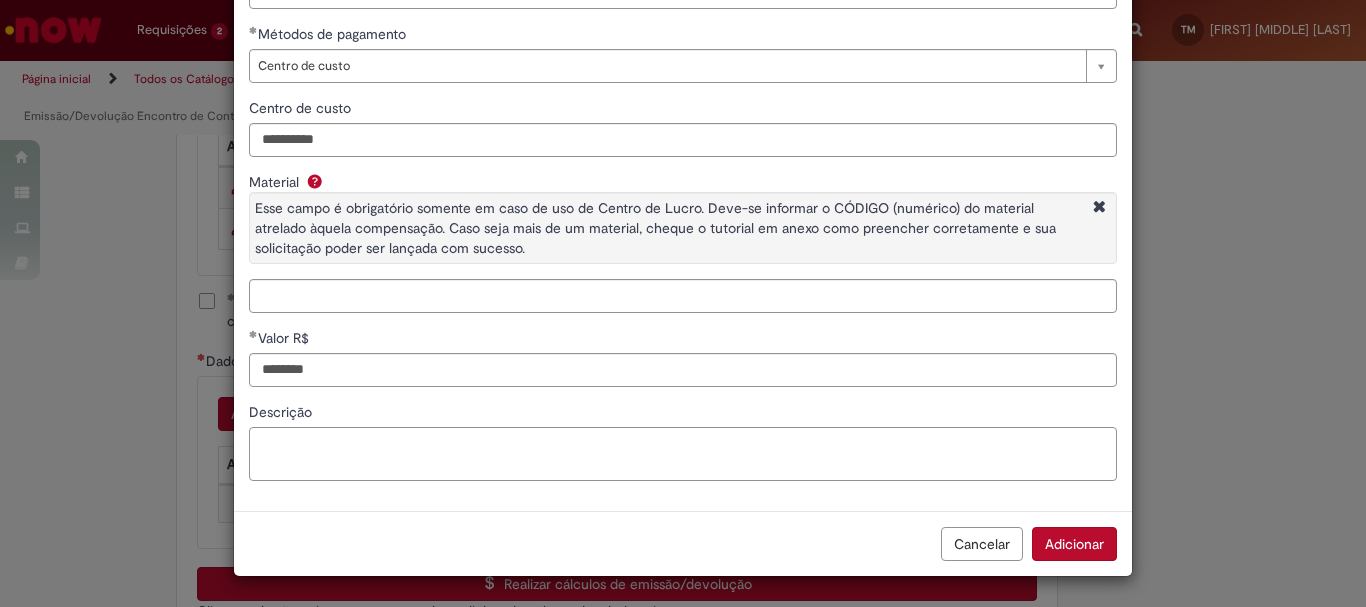 type on "*********" 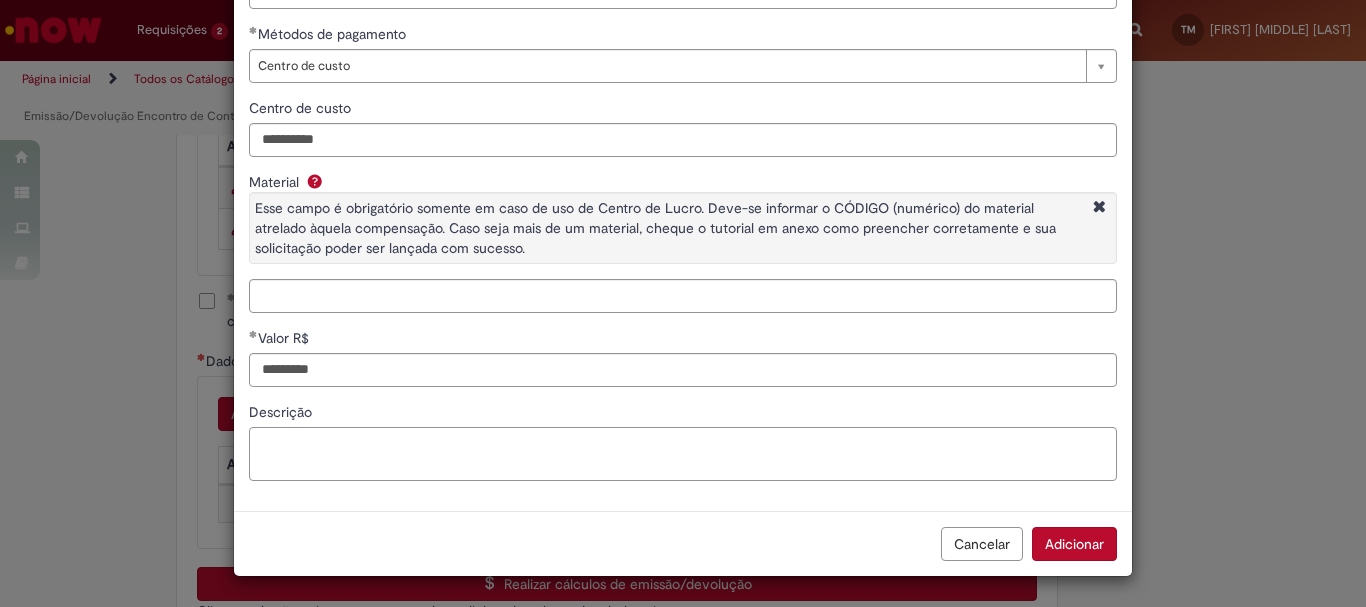 click on "Descrição" at bounding box center (683, 454) 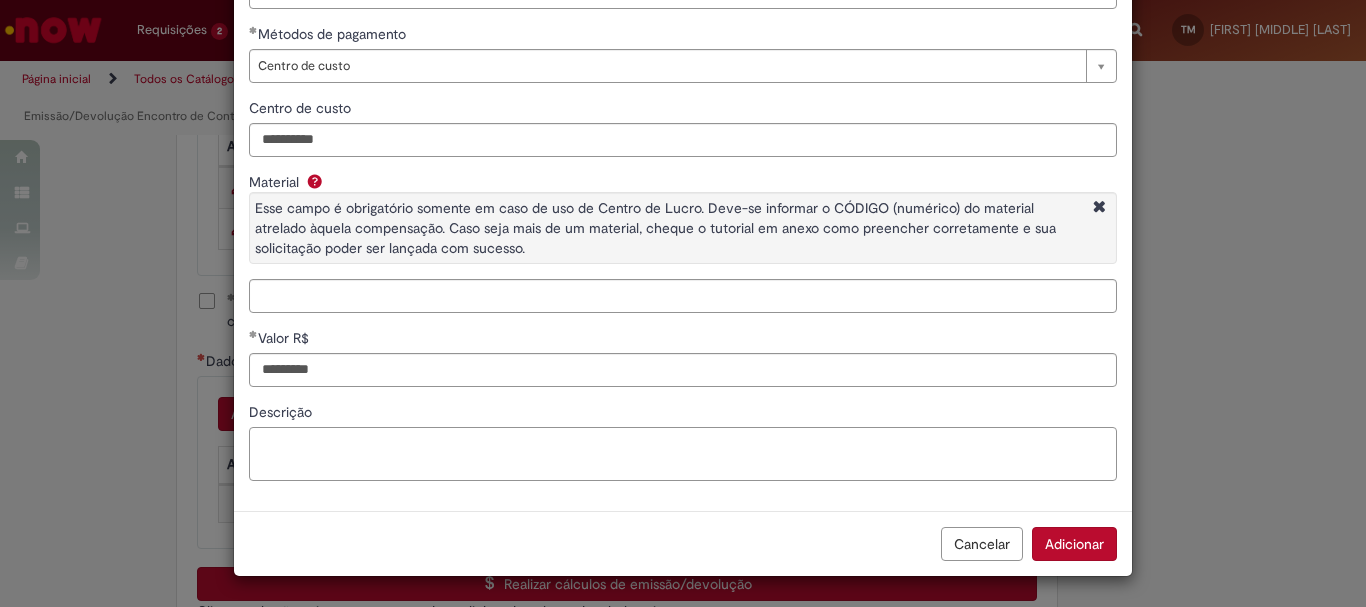 paste on "**********" 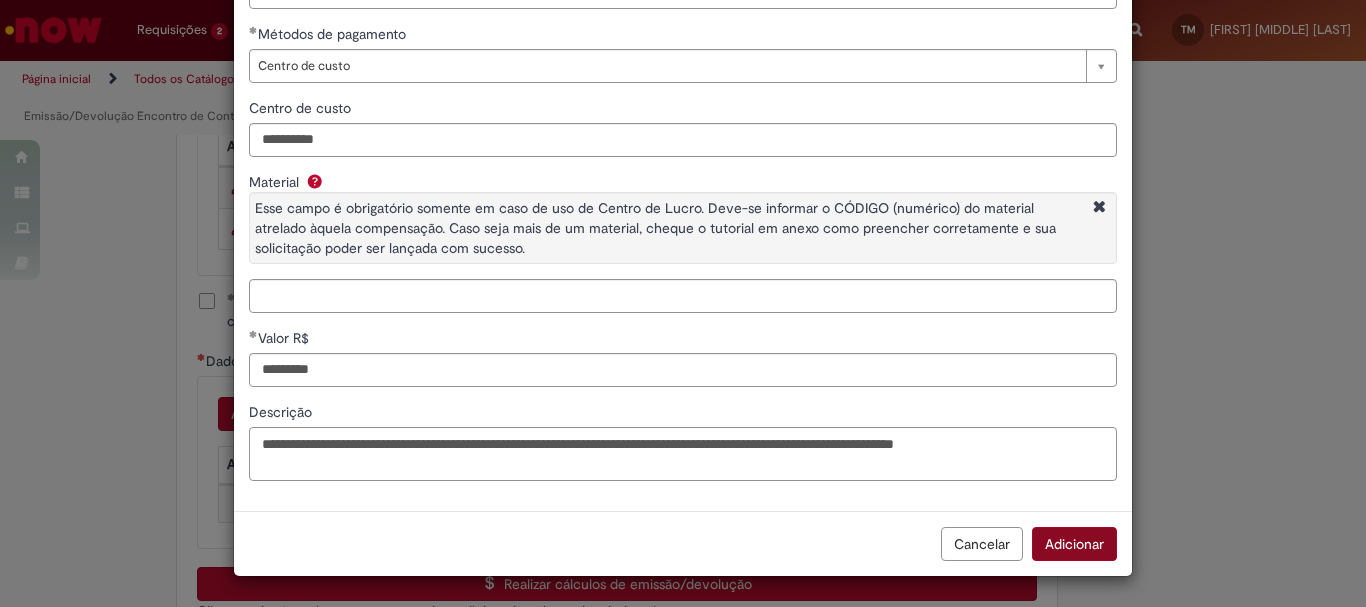 type on "**********" 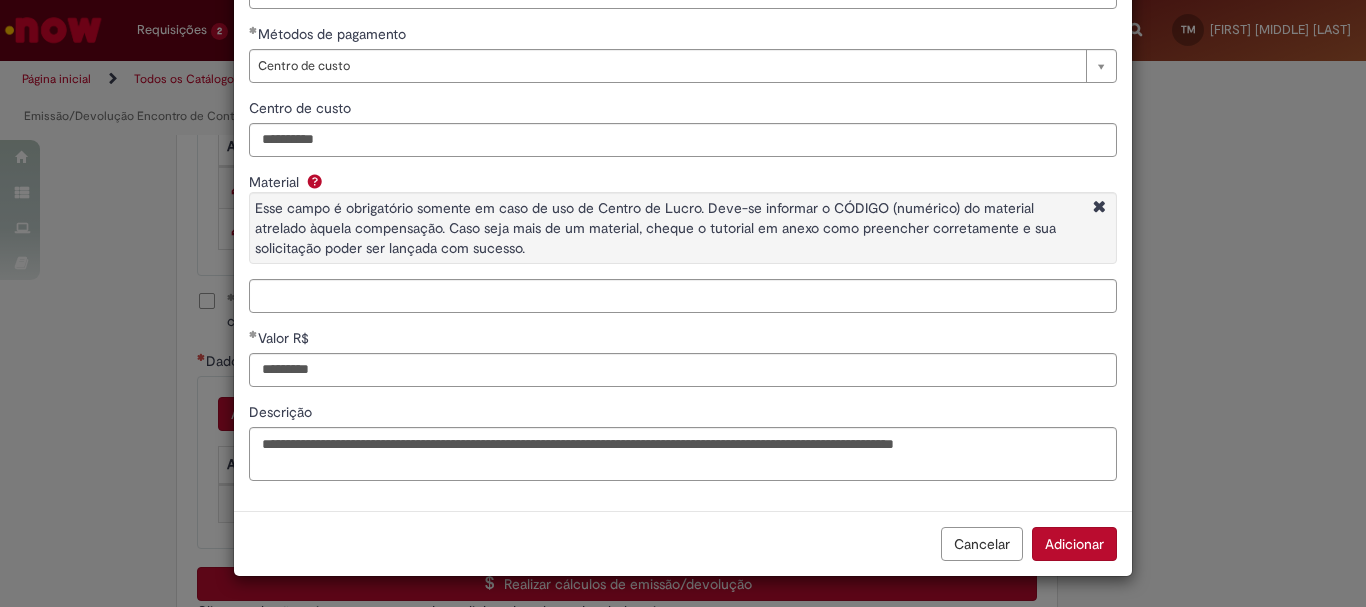 click on "Adicionar" at bounding box center [1074, 544] 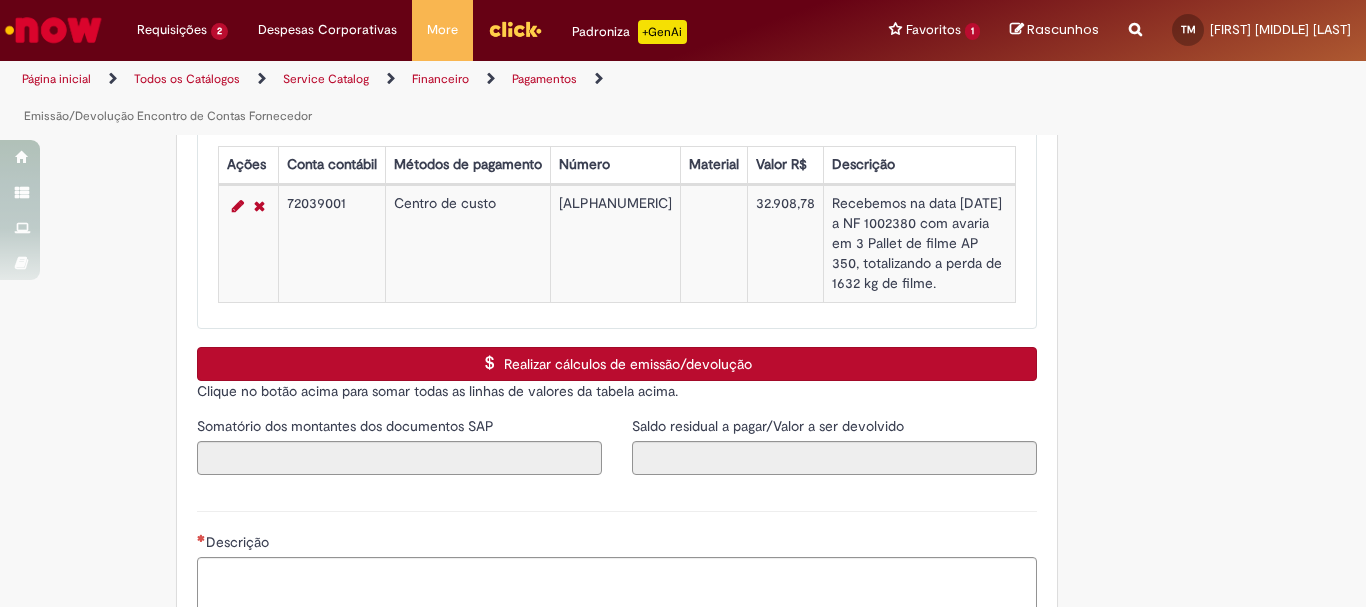 scroll, scrollTop: 3120, scrollLeft: 0, axis: vertical 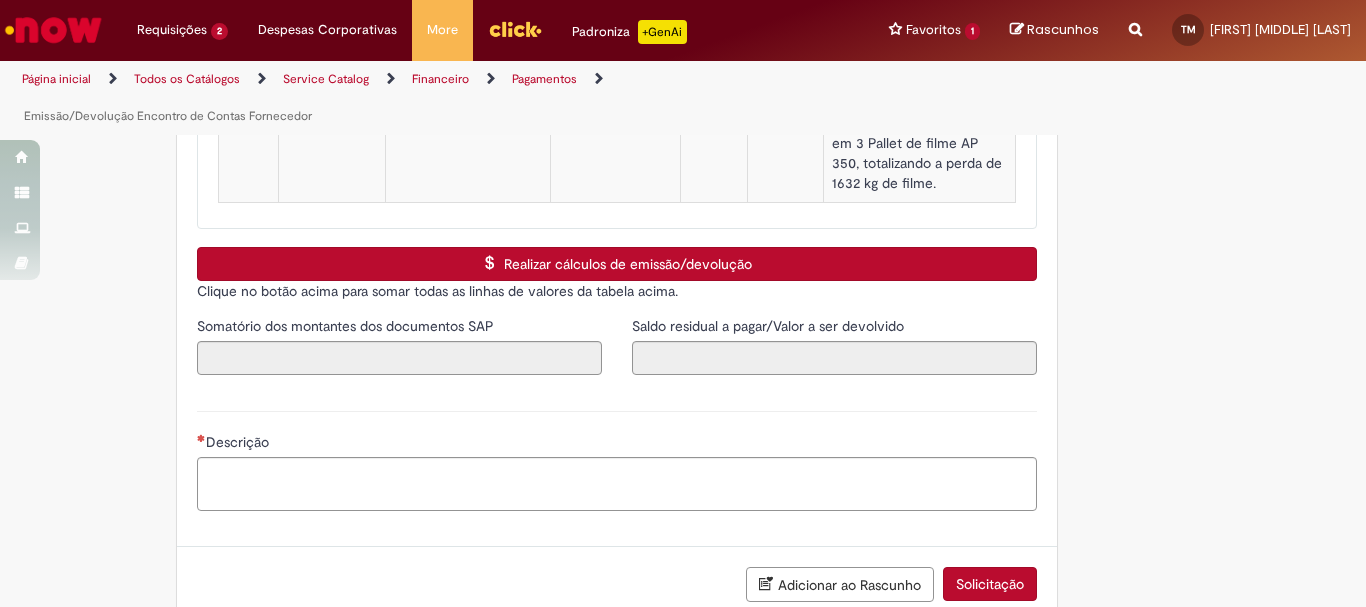 click on "Realizar cálculos de emissão/devolução" at bounding box center [617, 264] 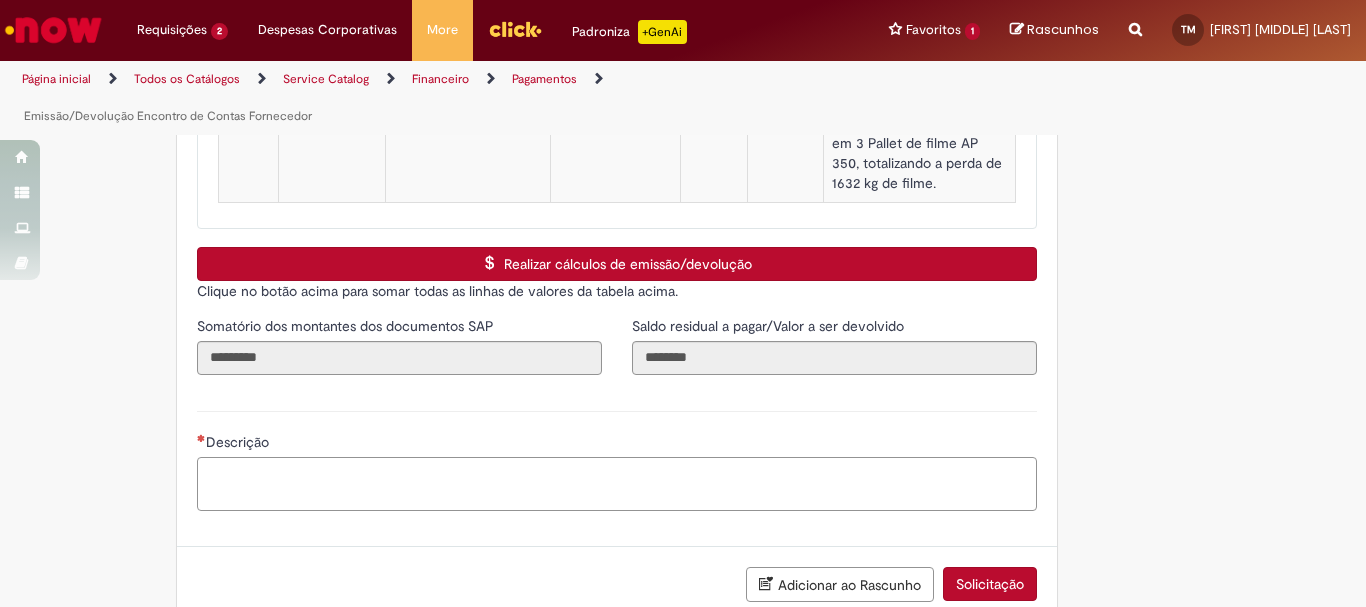 click on "Descrição" at bounding box center (617, 484) 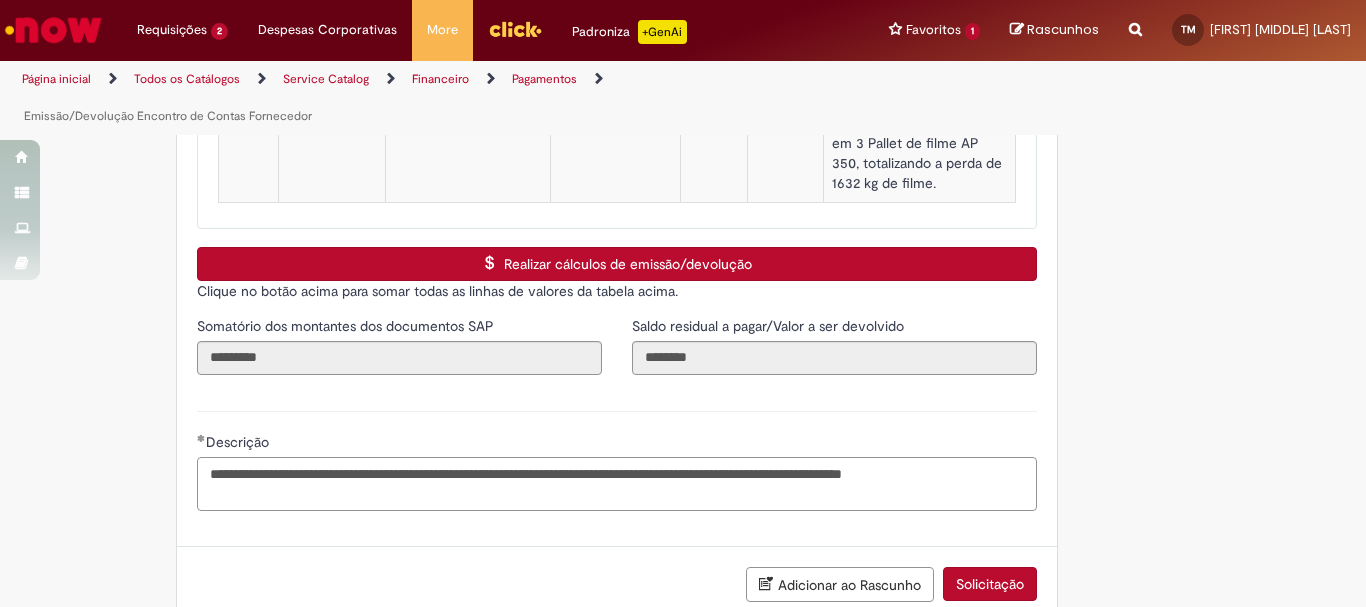 scroll, scrollTop: 3245, scrollLeft: 0, axis: vertical 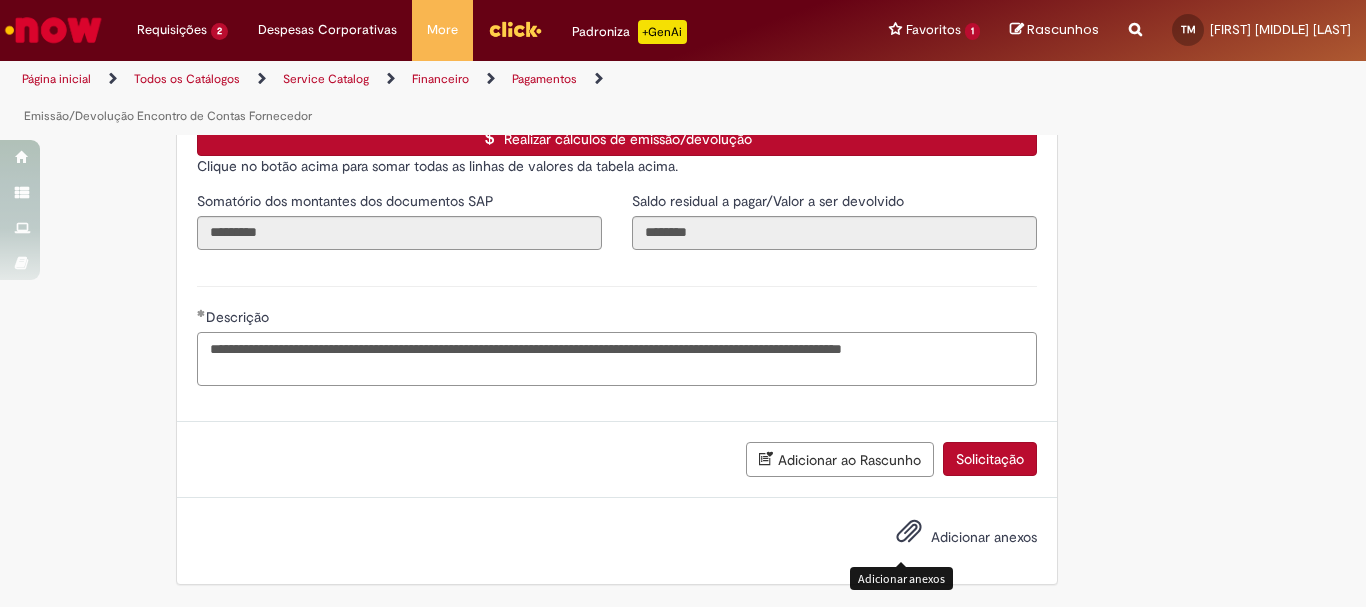 type on "**********" 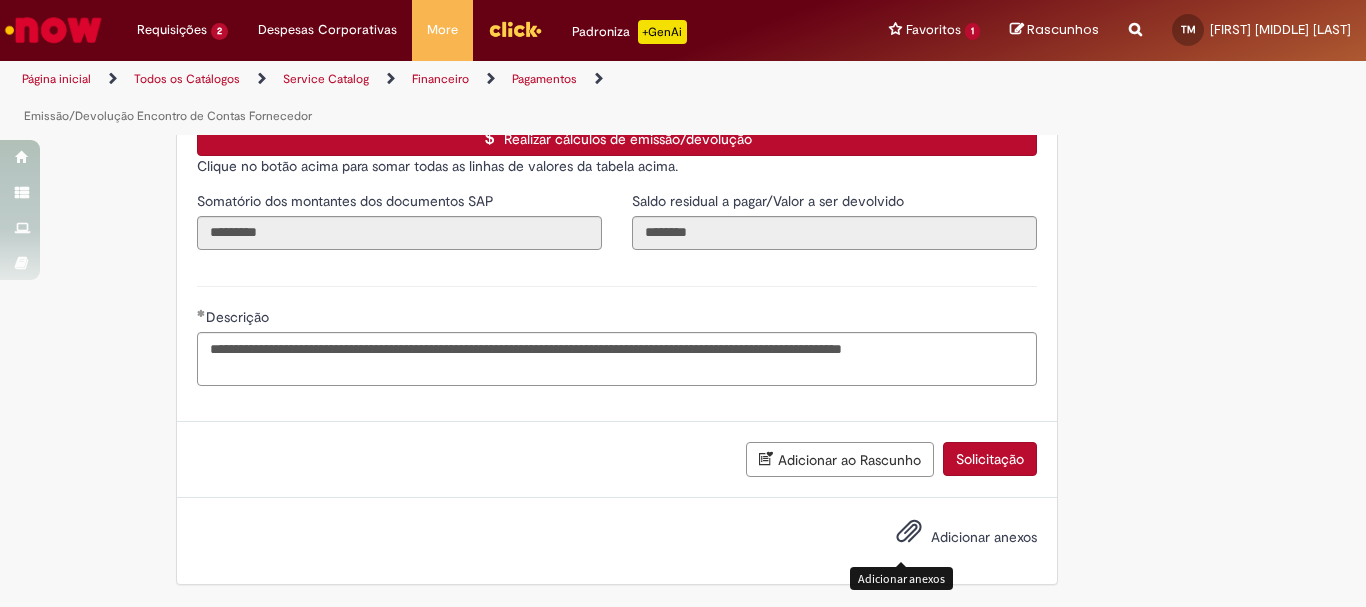 click at bounding box center [909, 532] 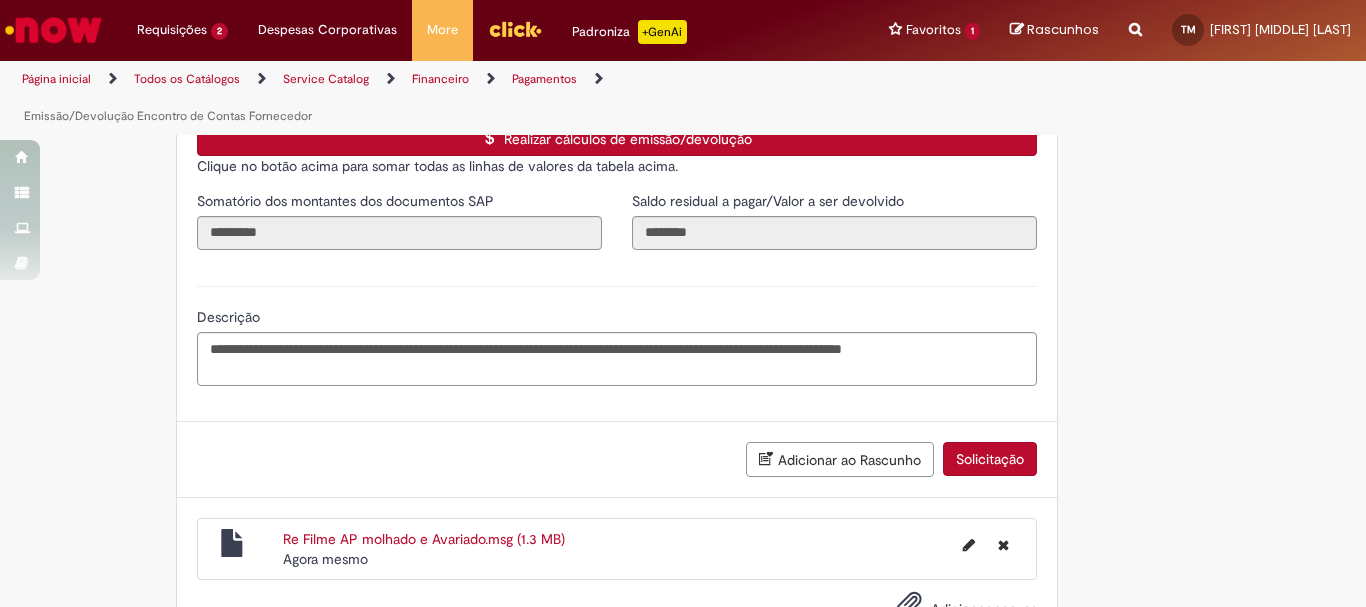 scroll, scrollTop: 3317, scrollLeft: 0, axis: vertical 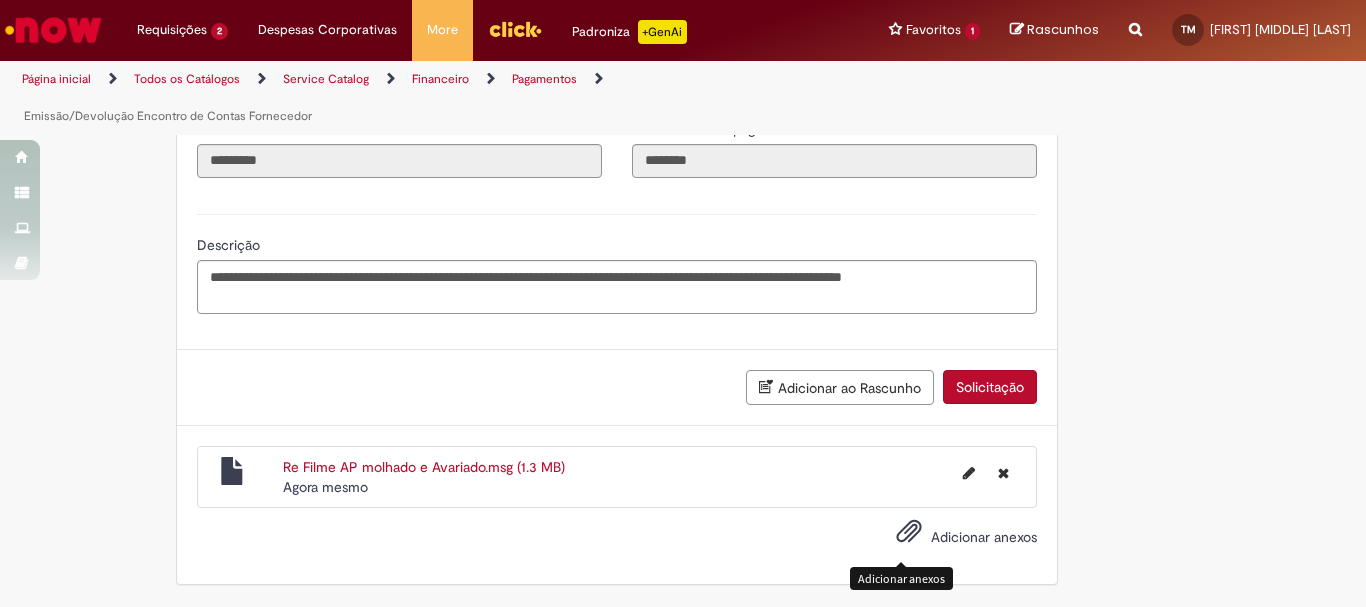 click at bounding box center (909, 532) 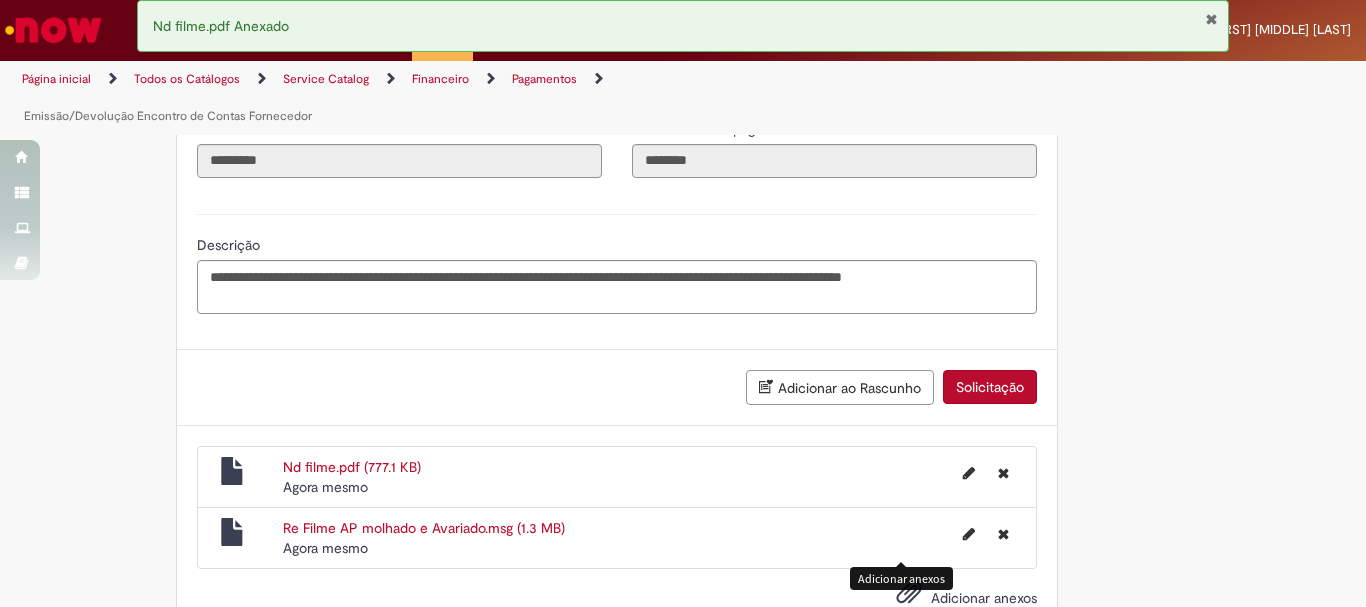 scroll, scrollTop: 3378, scrollLeft: 0, axis: vertical 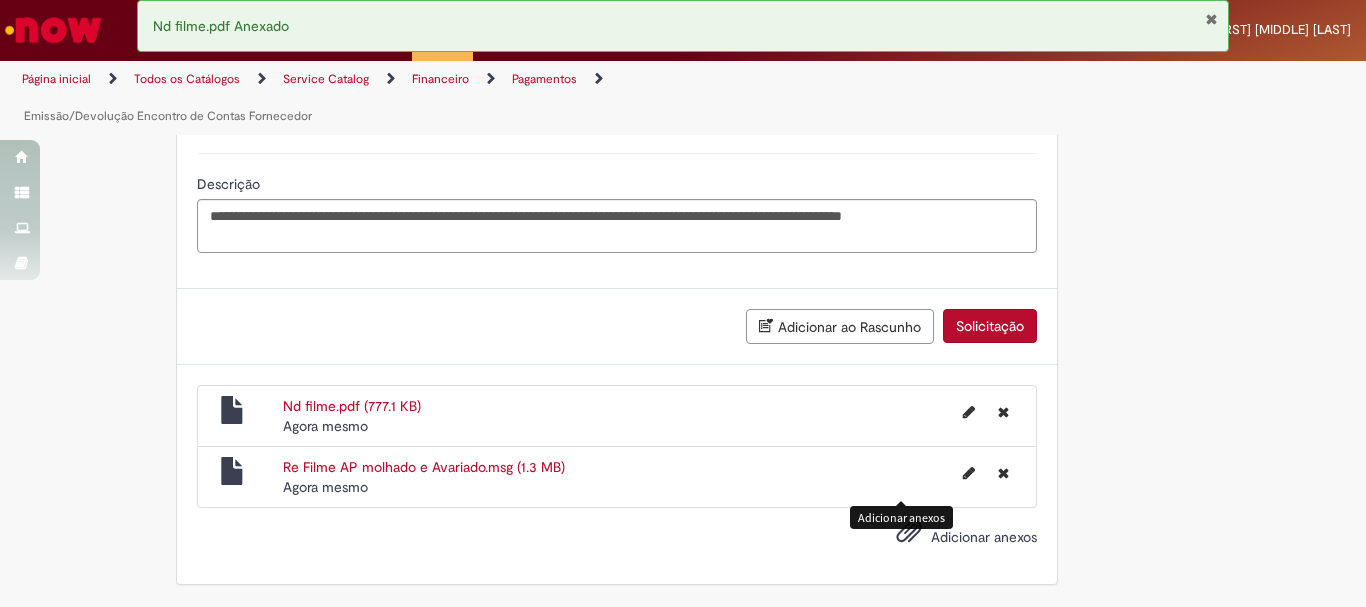 click on "Solicitação" at bounding box center (990, 326) 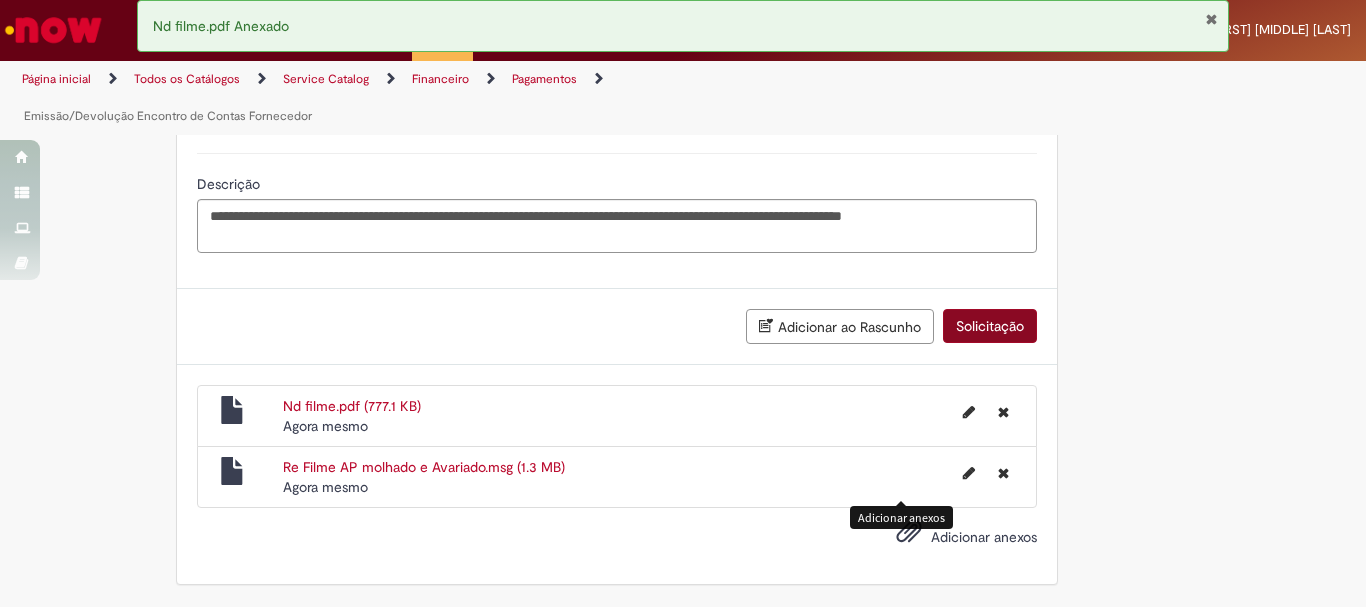 scroll, scrollTop: 3332, scrollLeft: 0, axis: vertical 